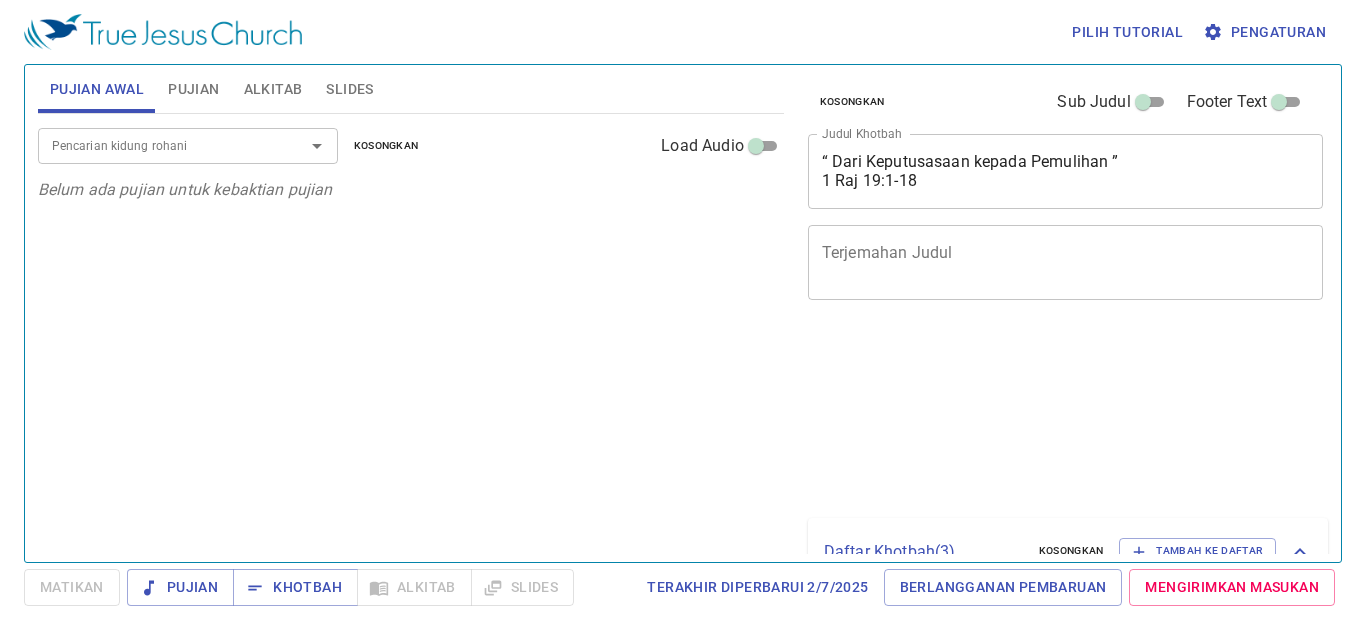 scroll, scrollTop: 0, scrollLeft: 0, axis: both 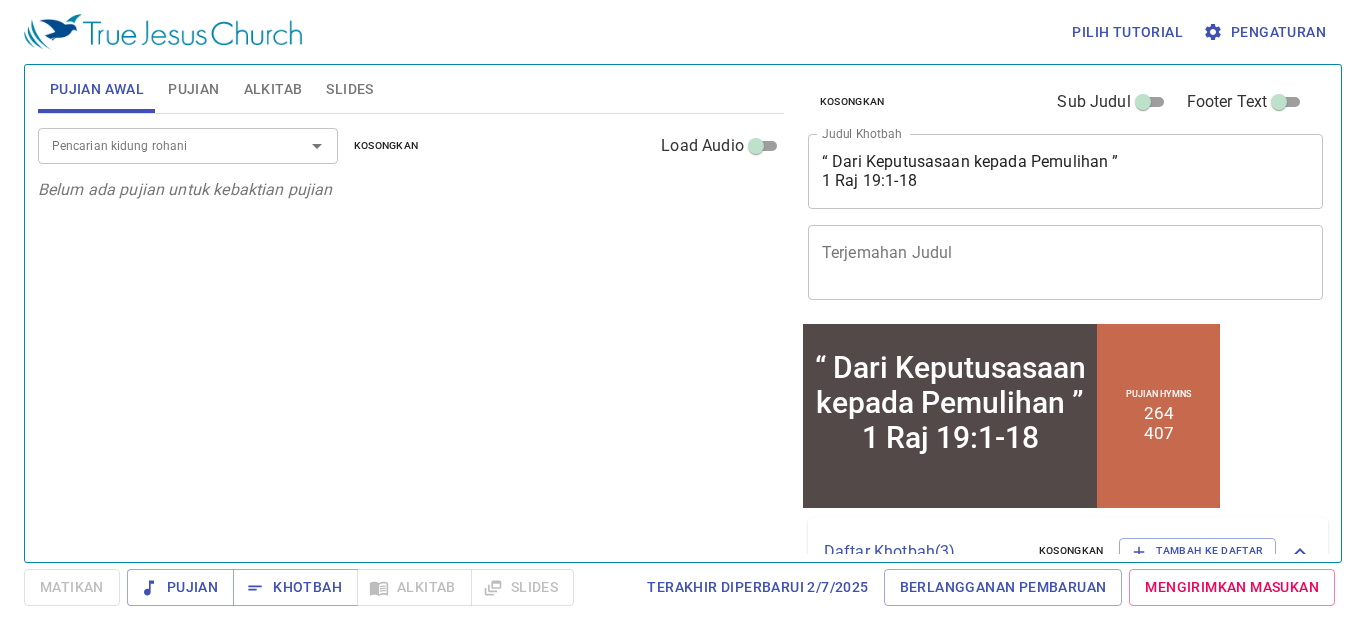 click on "“ Dari Keputusasaan kepada Pemulihan ”
1 Raj 19:1-18" at bounding box center [1066, 171] 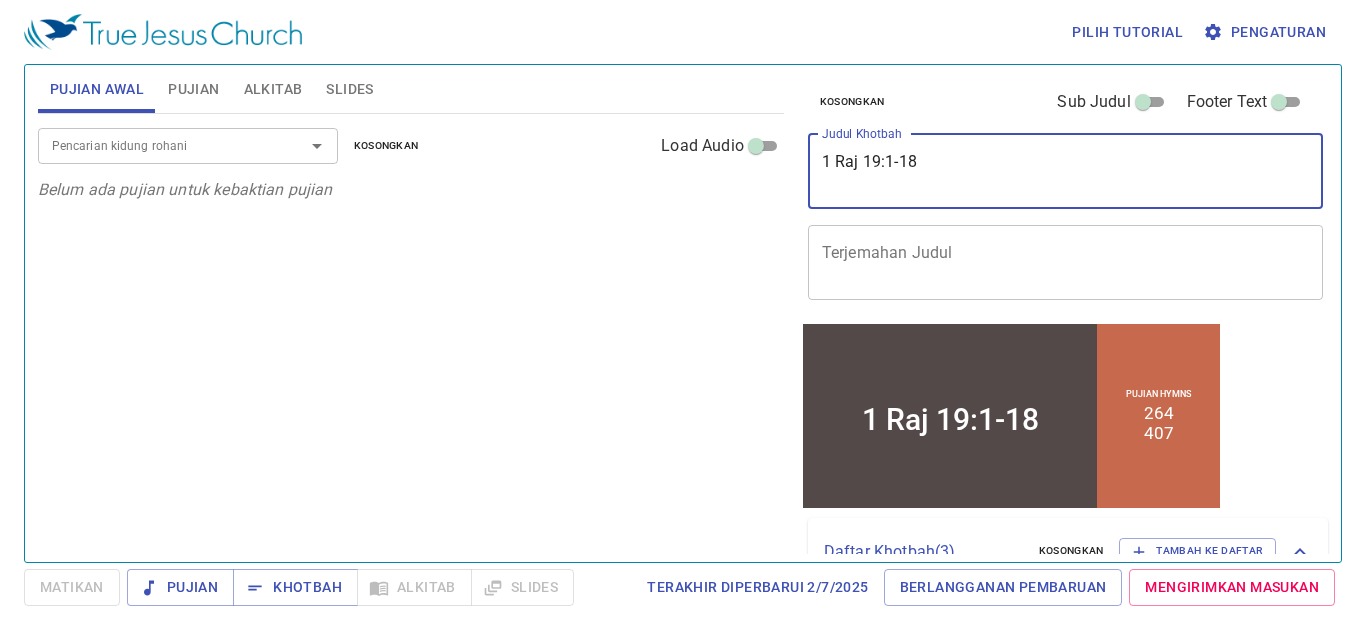 click on "x Terjemahan Judul" at bounding box center [1066, 262] 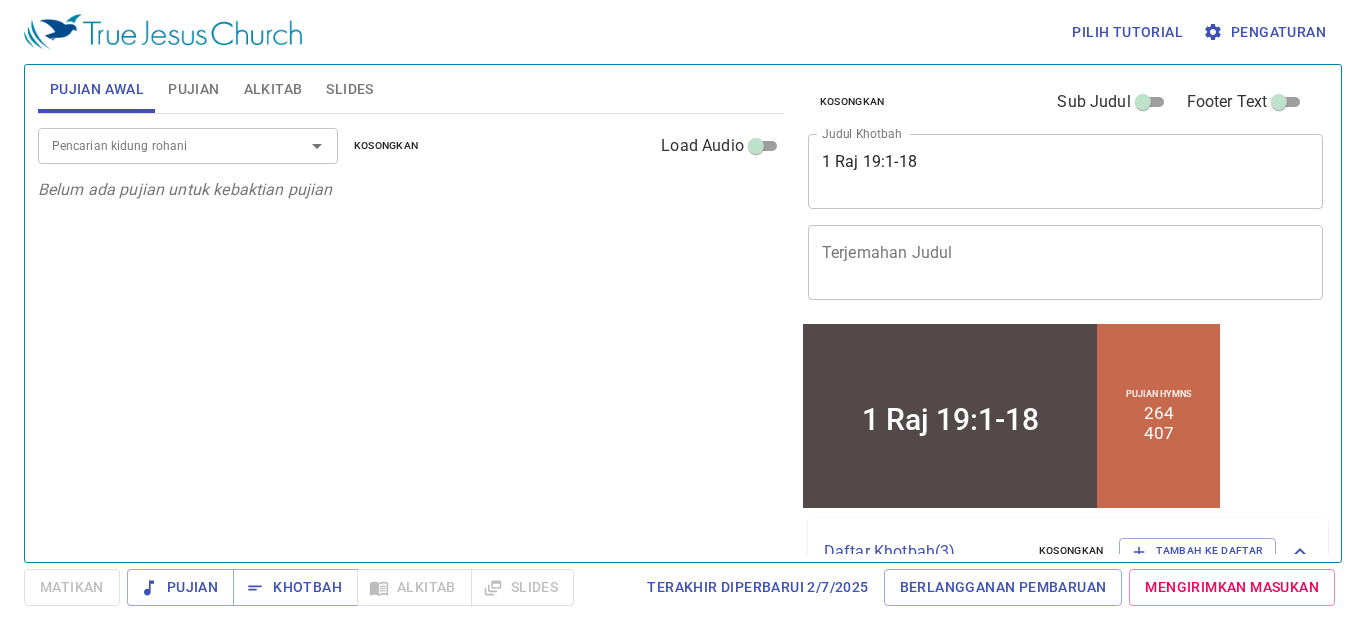 click on "1 Raj 19:1-18 x Judul Khotbah" at bounding box center (1066, 171) 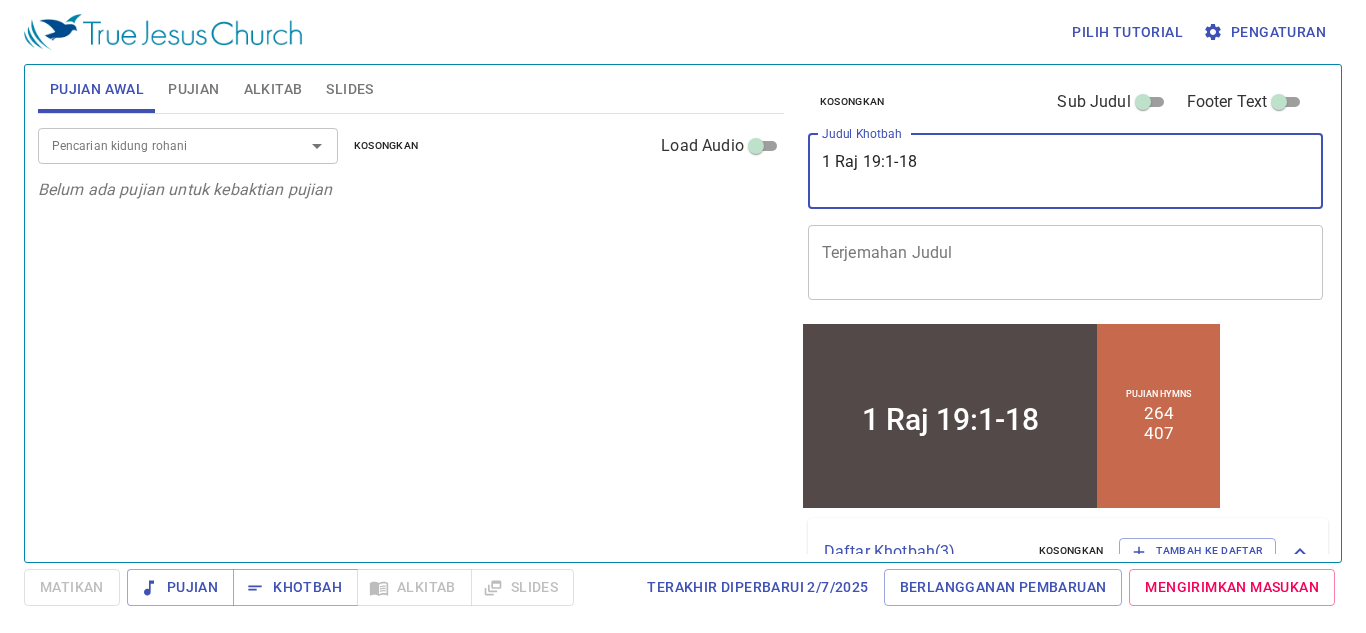 click on "1 Raj 19:1-18" at bounding box center (1066, 171) 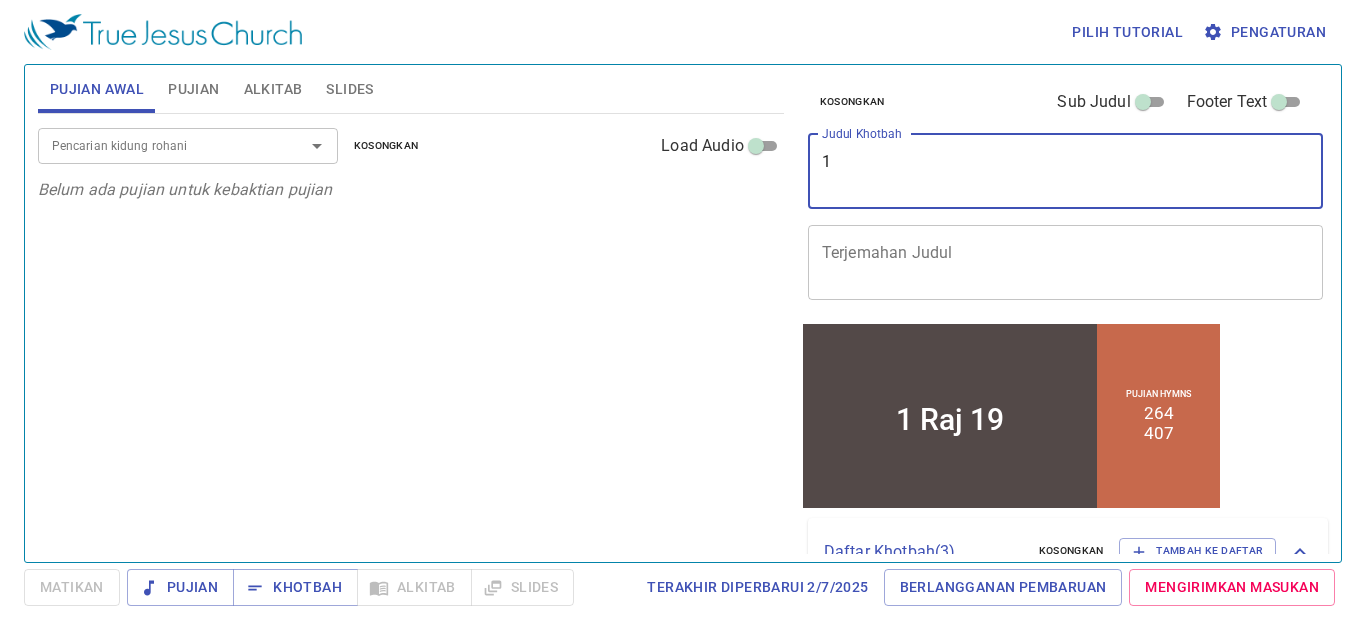 type on "1" 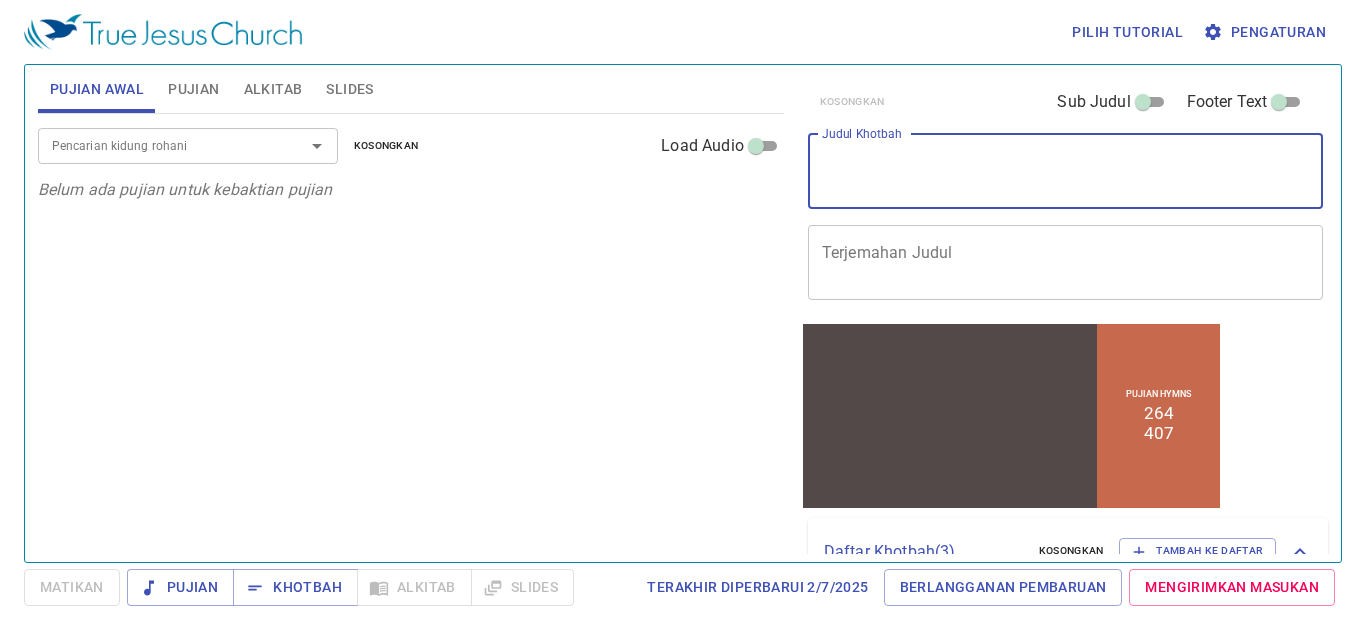 type 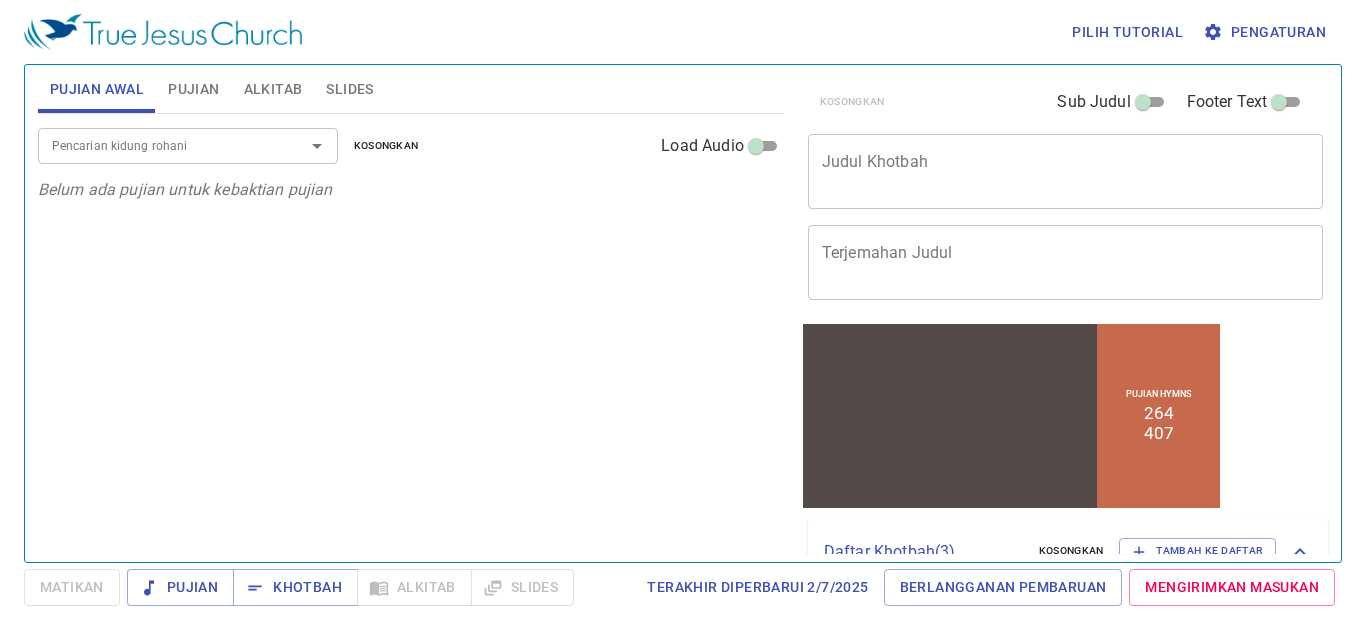 click on "Slides" at bounding box center [349, 89] 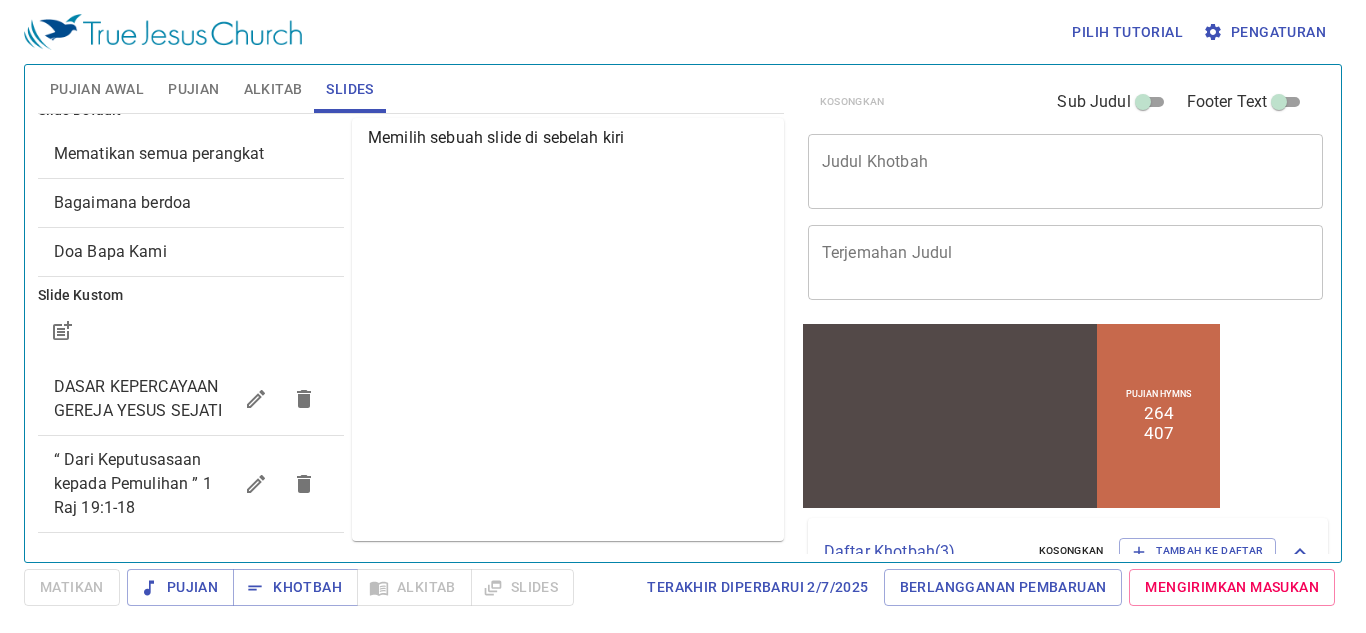 scroll, scrollTop: 31, scrollLeft: 0, axis: vertical 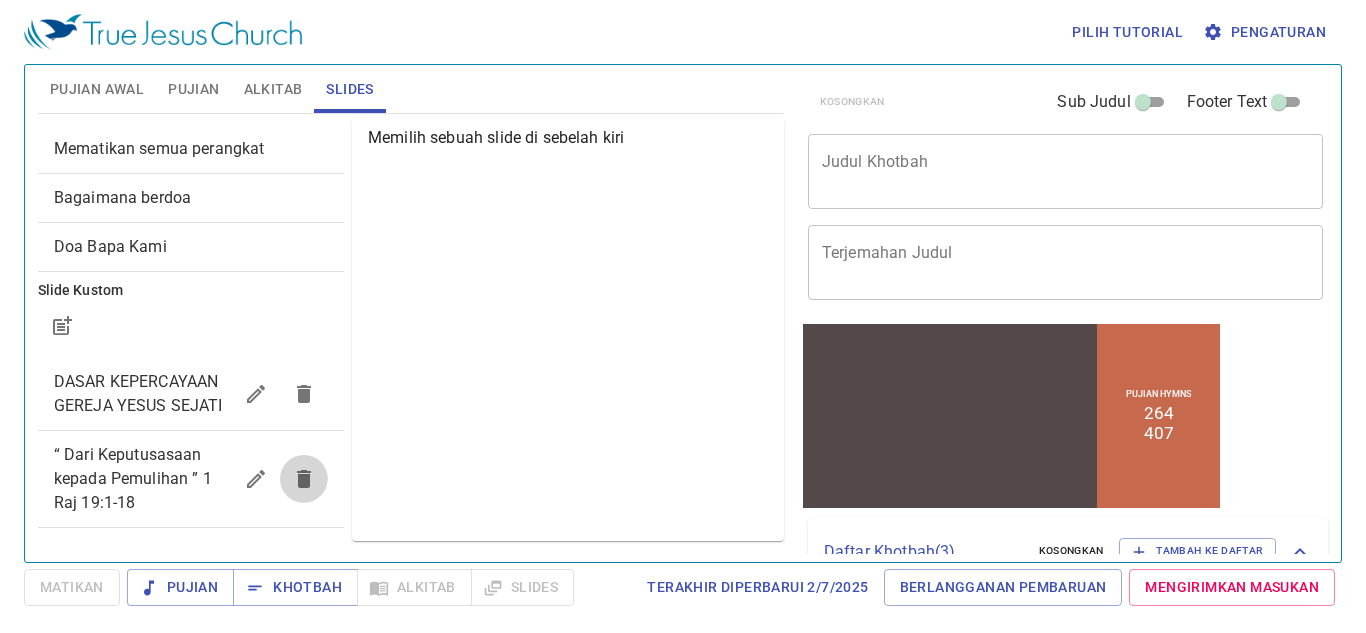 click 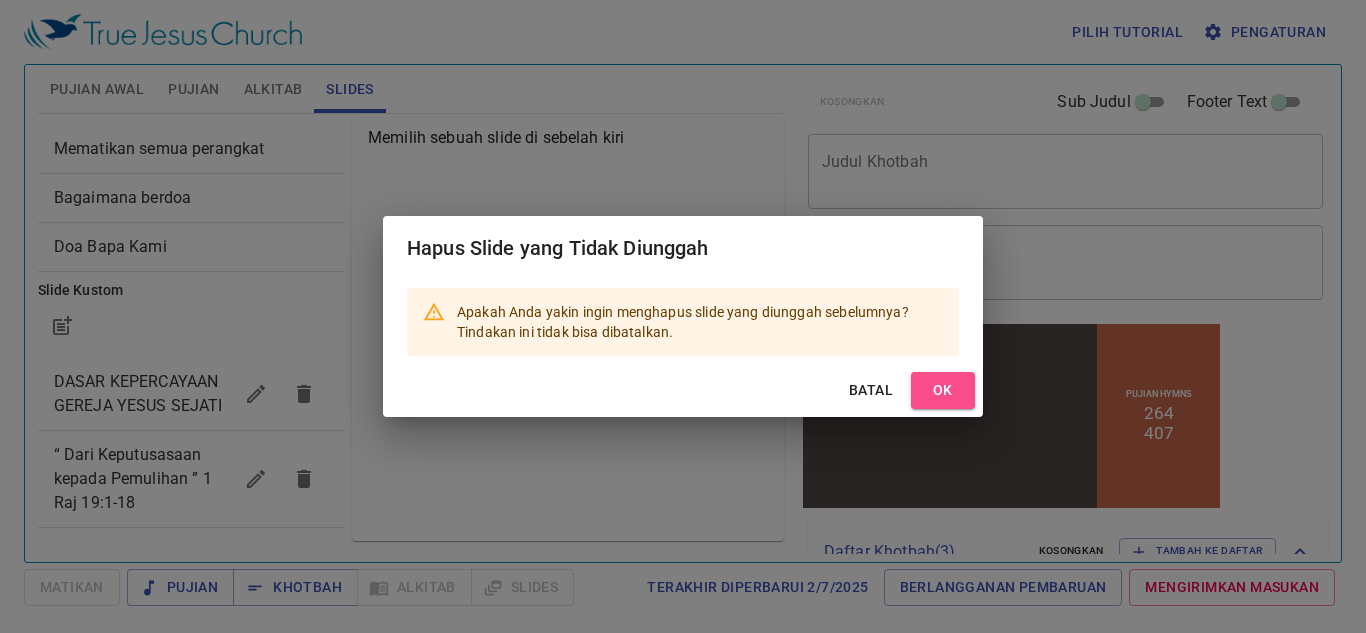 click on "OK" at bounding box center [943, 390] 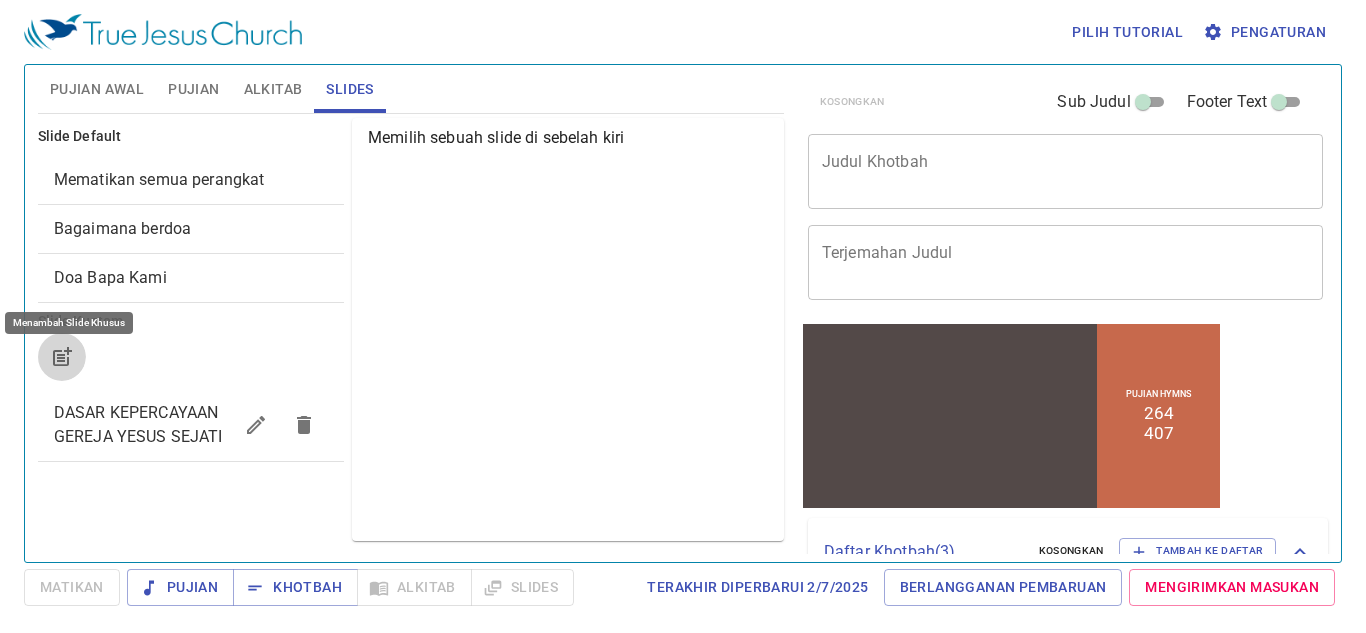 click at bounding box center [62, 357] 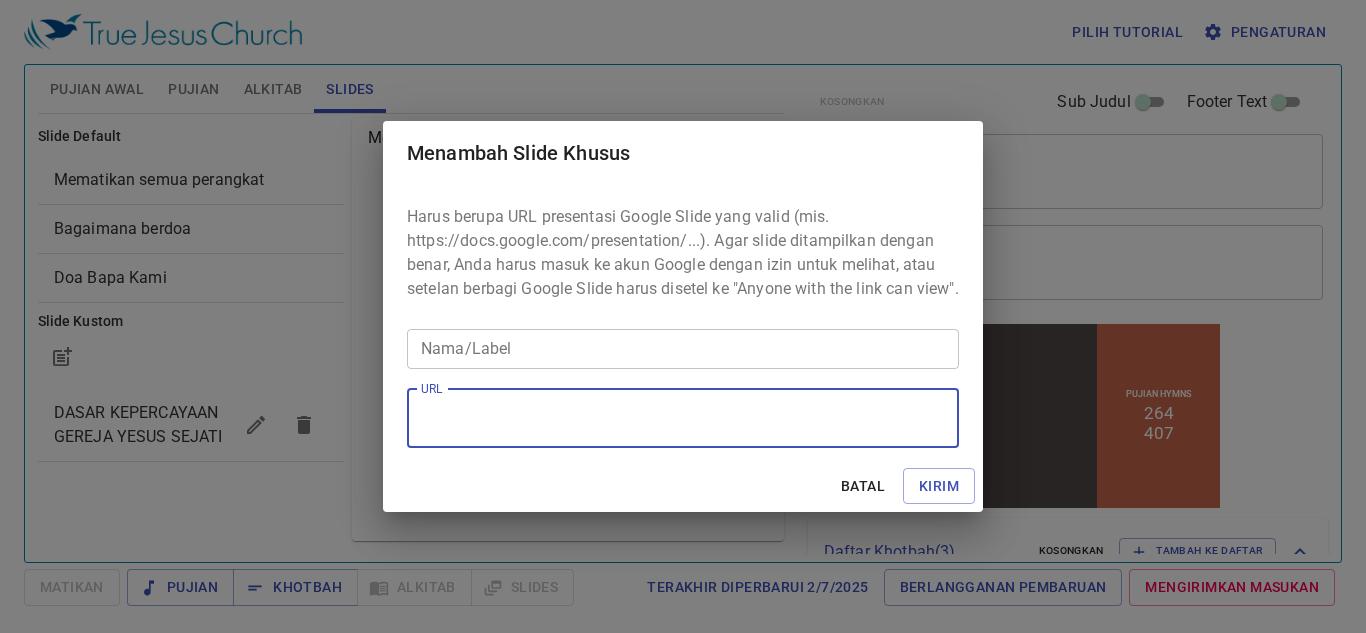click on "URL" at bounding box center [683, 418] 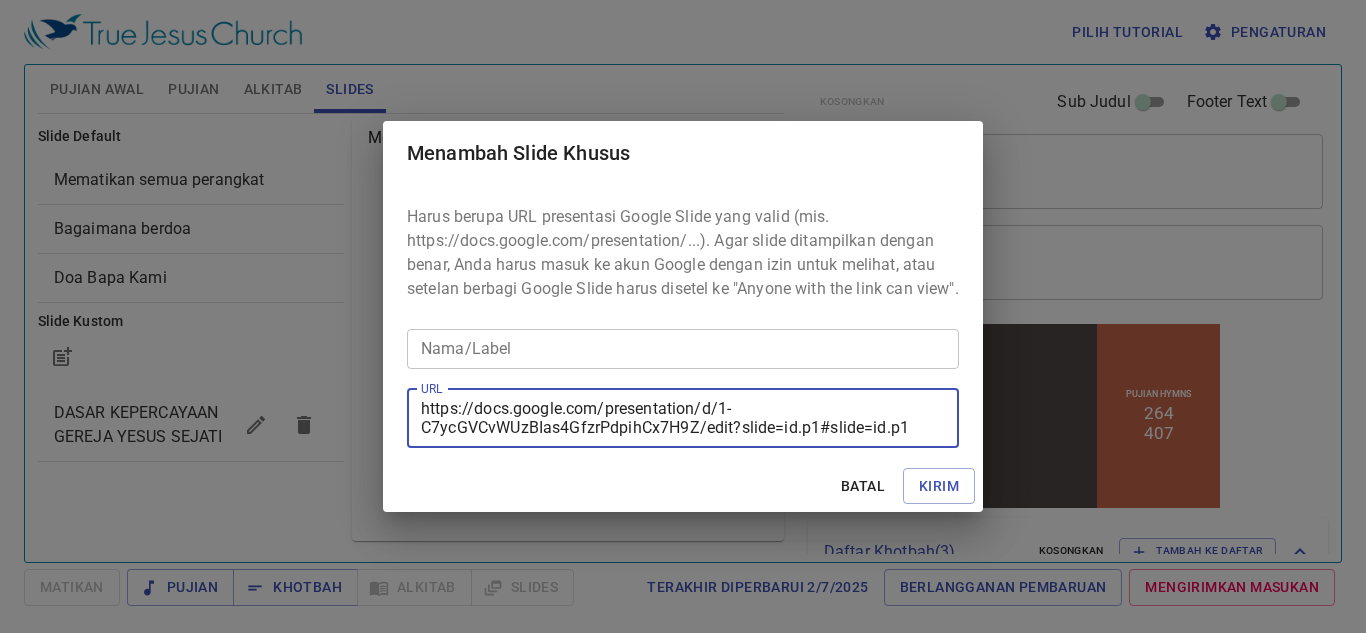 type on "https://docs.google.com/presentation/d/1-C7ycGVCvWUzBIas4GfzrPdpihCx7H9Z/edit?slide=id.p1#slide=id.p1" 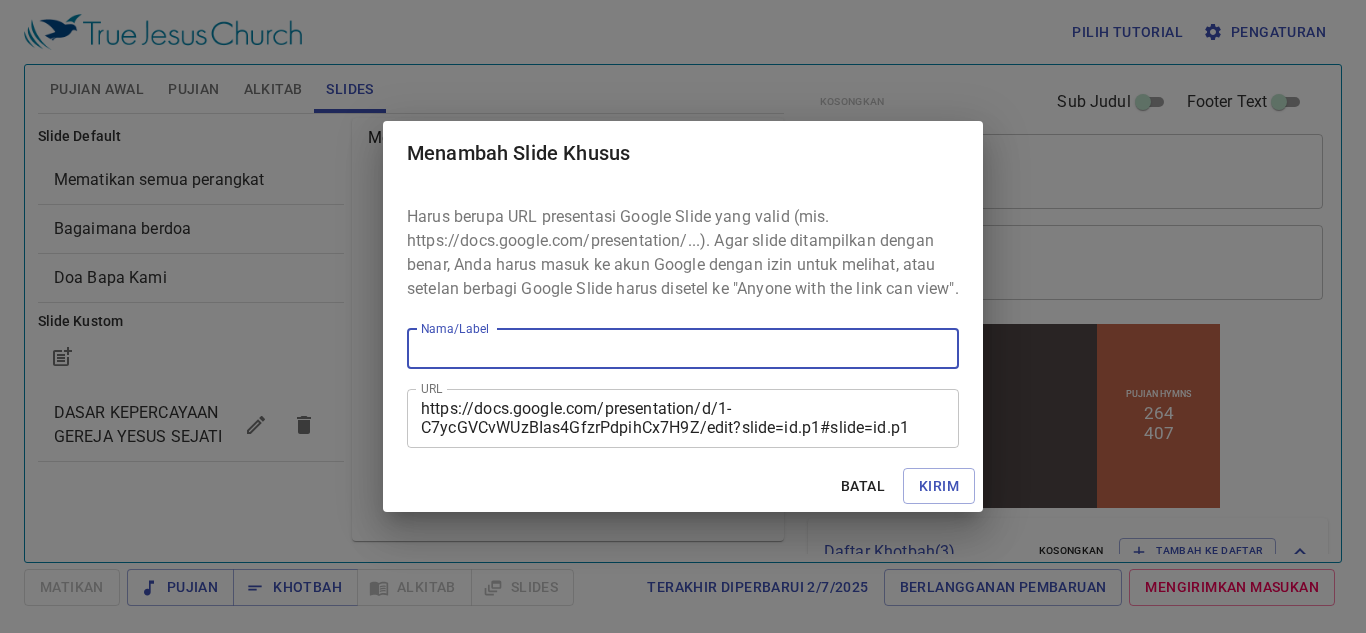 click on "Nama/Label" at bounding box center [683, 349] 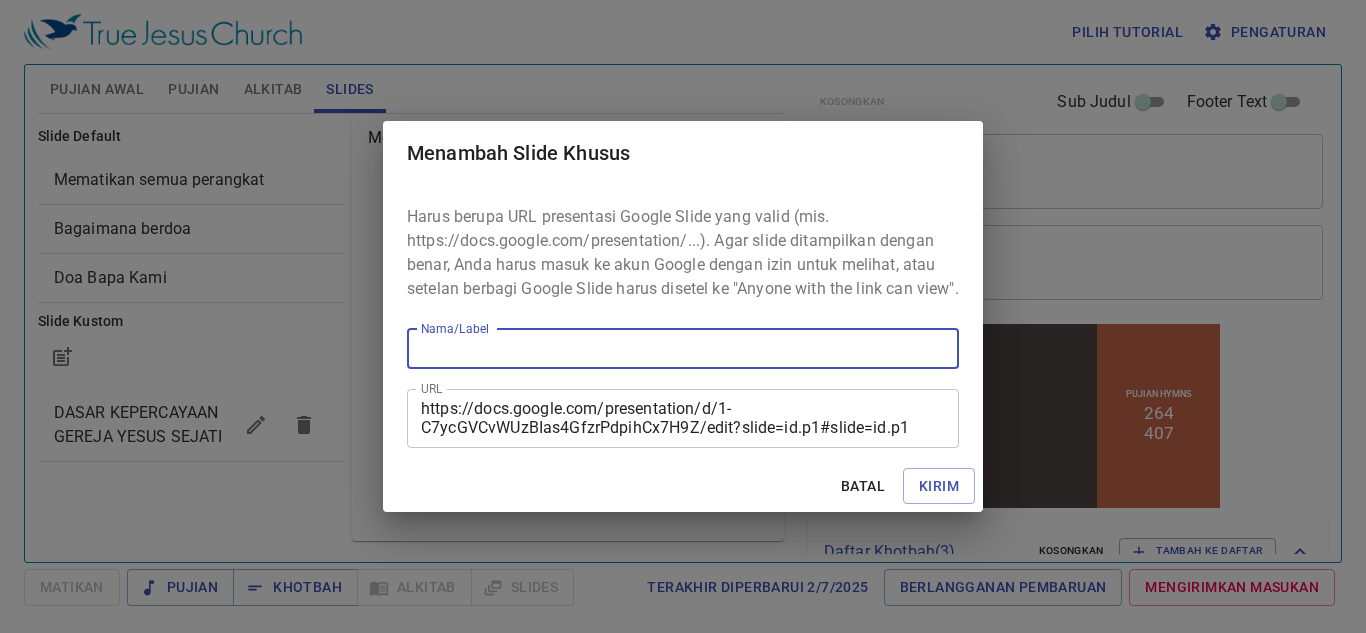 type on "kotbhah" 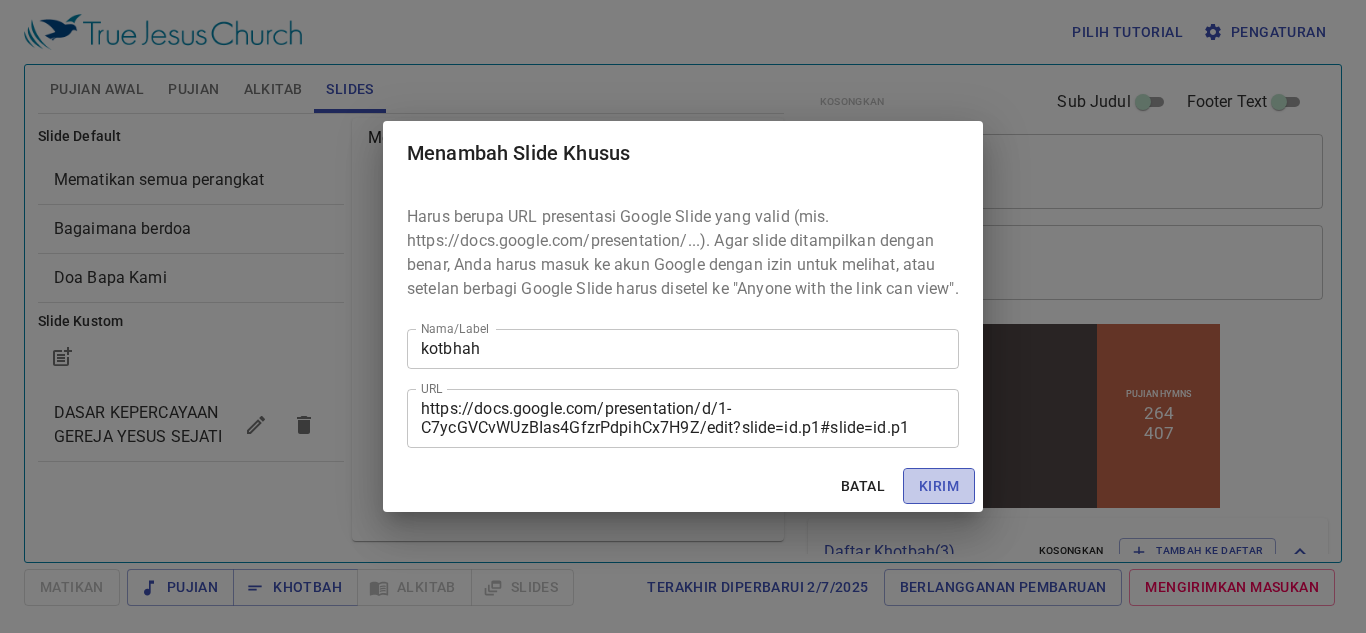 click on "Kirim" at bounding box center (939, 486) 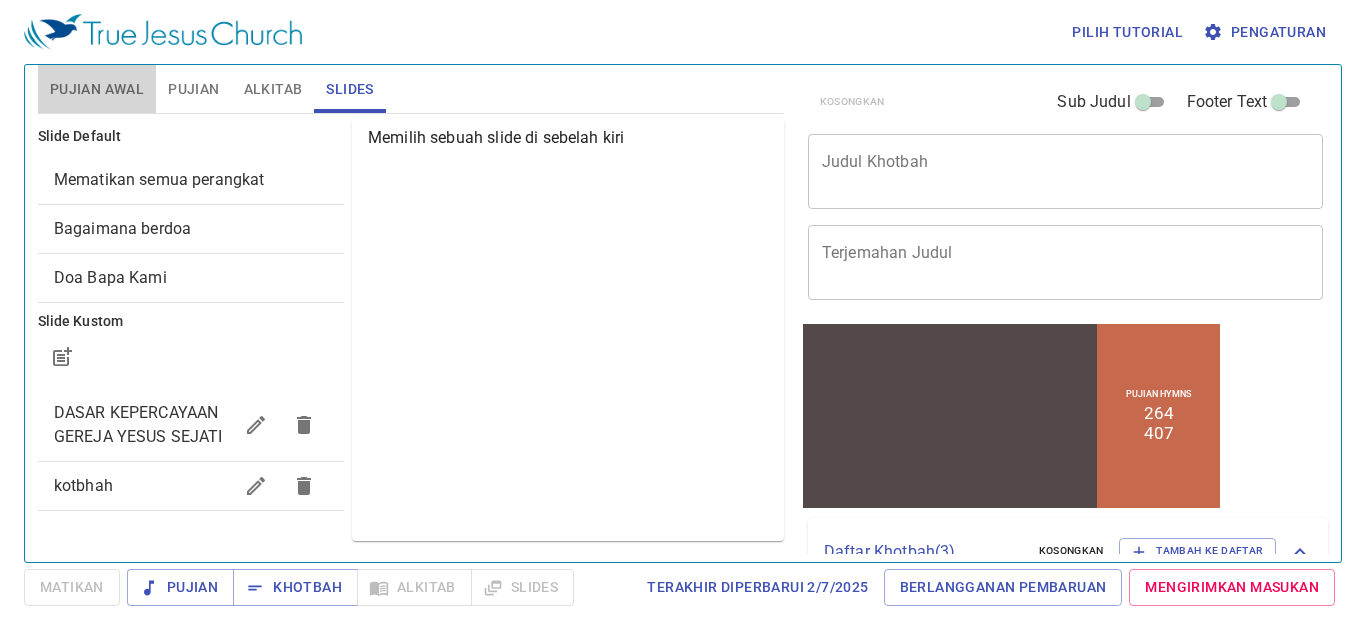 click on "Pujian Awal" at bounding box center [97, 89] 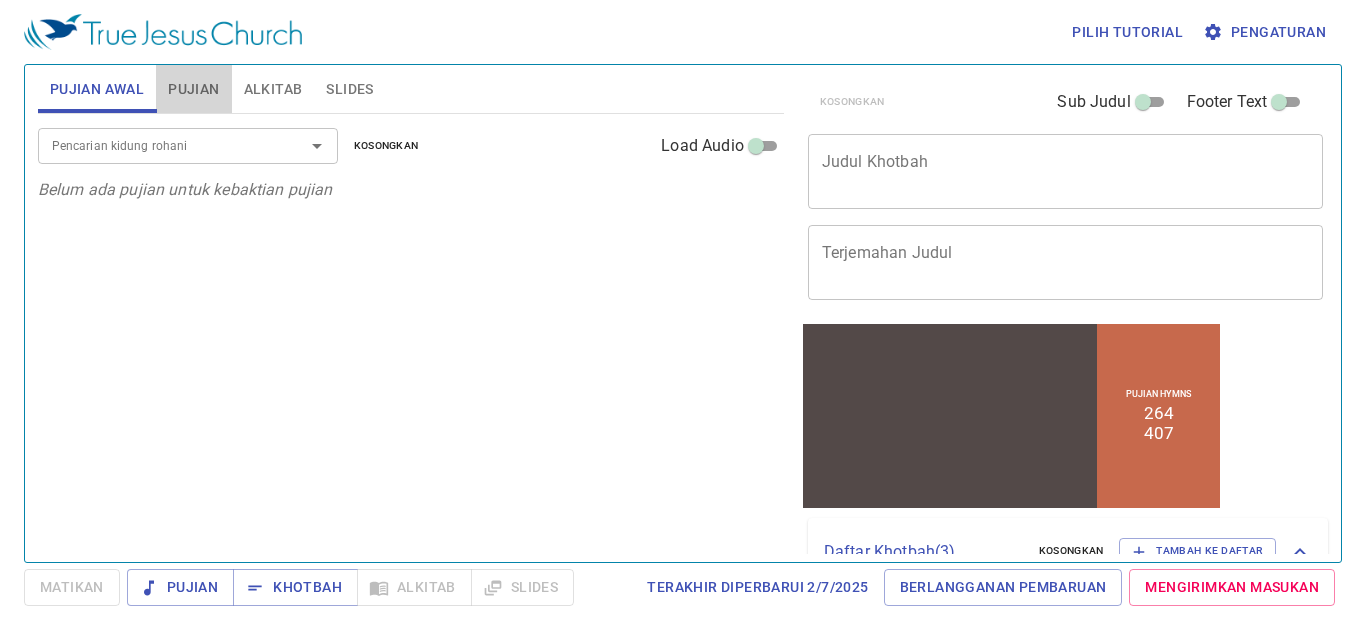 click on "Pujian" at bounding box center (193, 89) 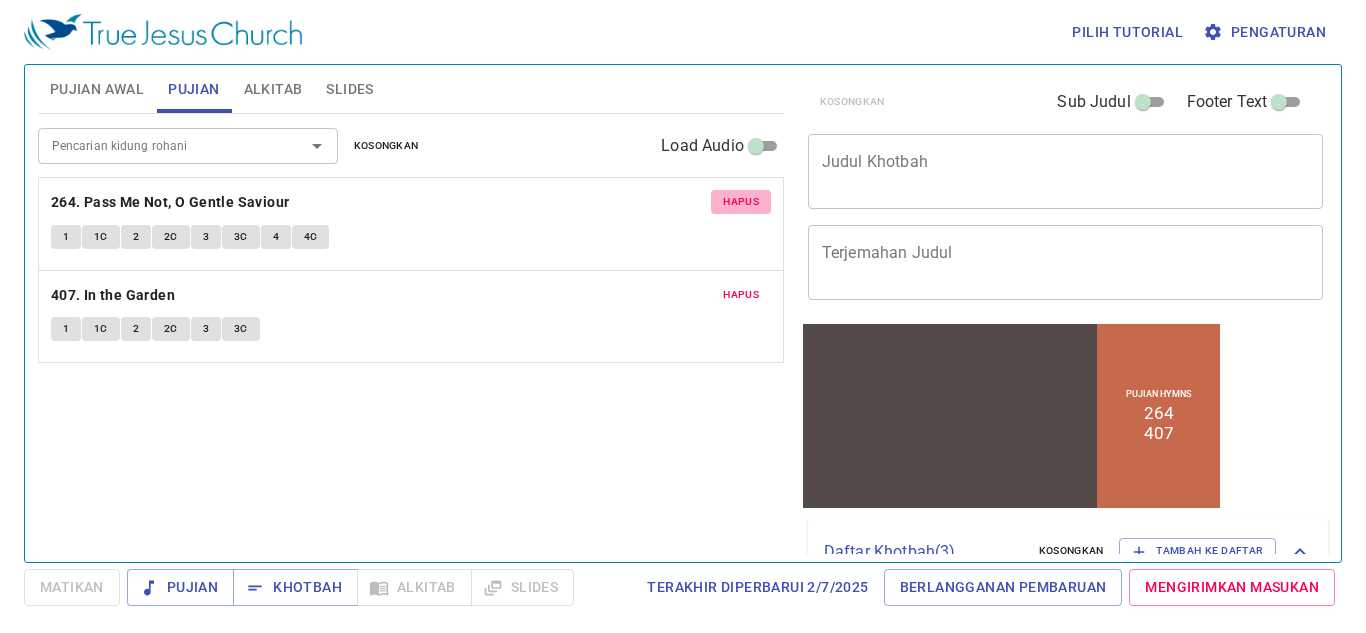 click on "Hapus" at bounding box center (741, 202) 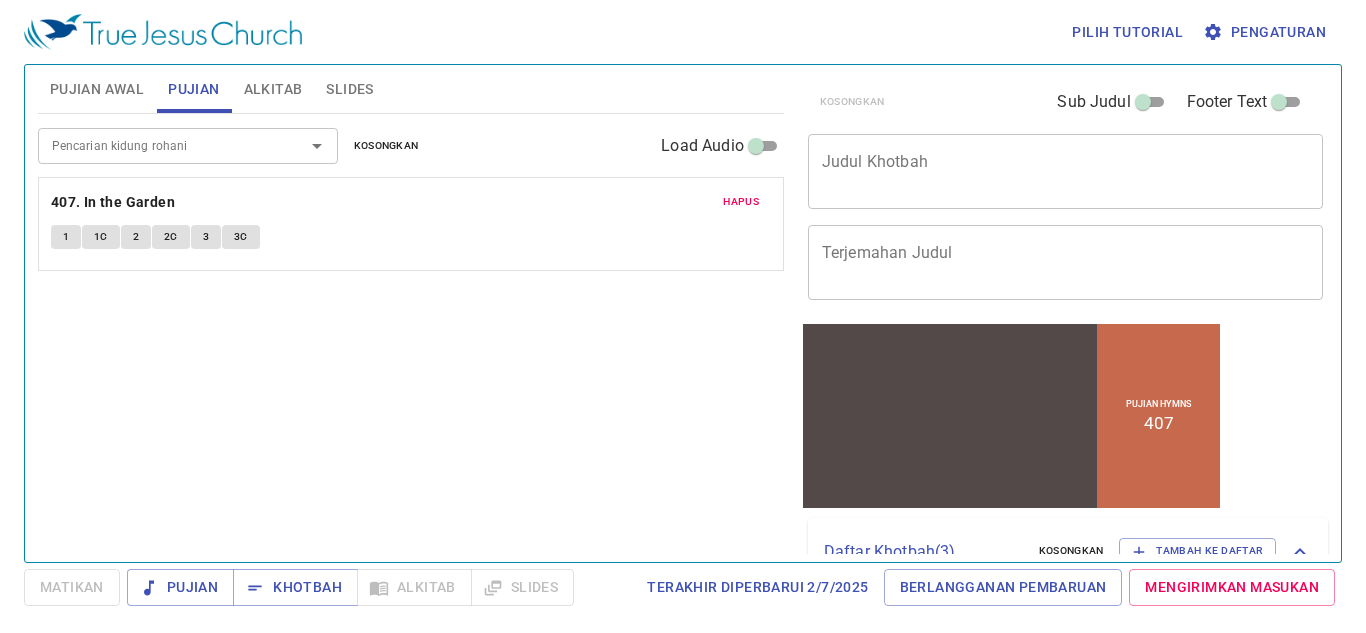 click on "Hapus" at bounding box center (741, 202) 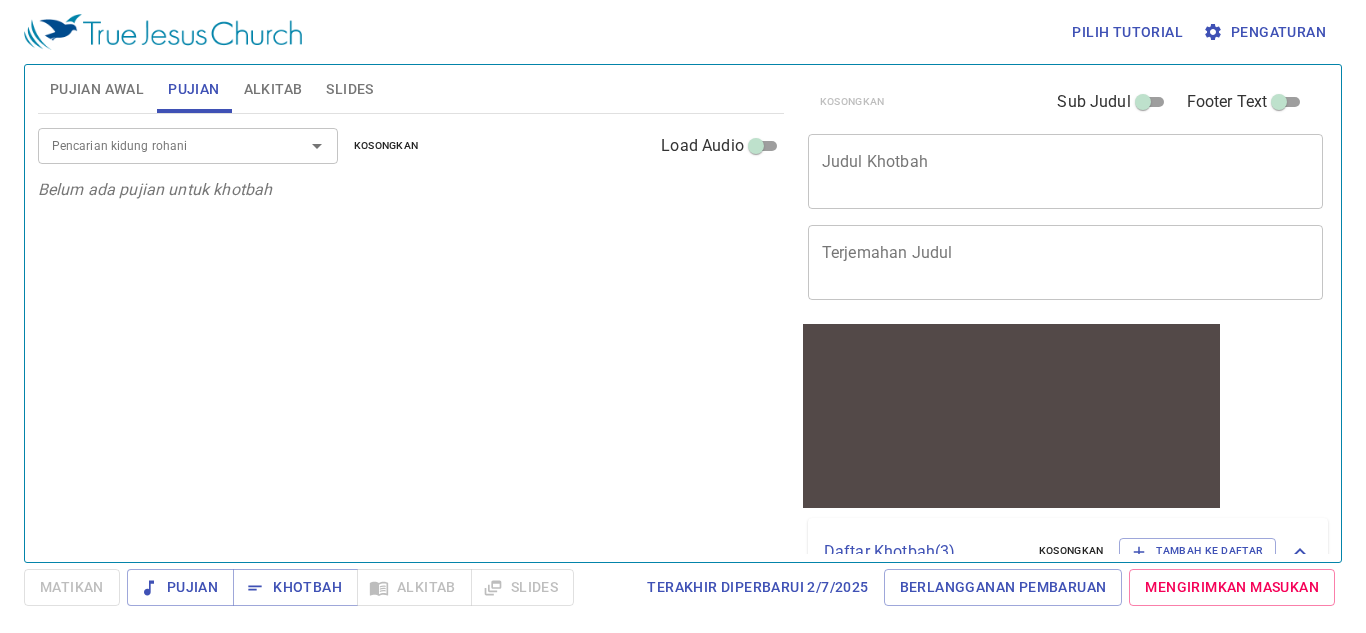 click on "Pencarian kidung rohani Pencarian kidung rohani   Kosongkan Load Audio" at bounding box center (411, 146) 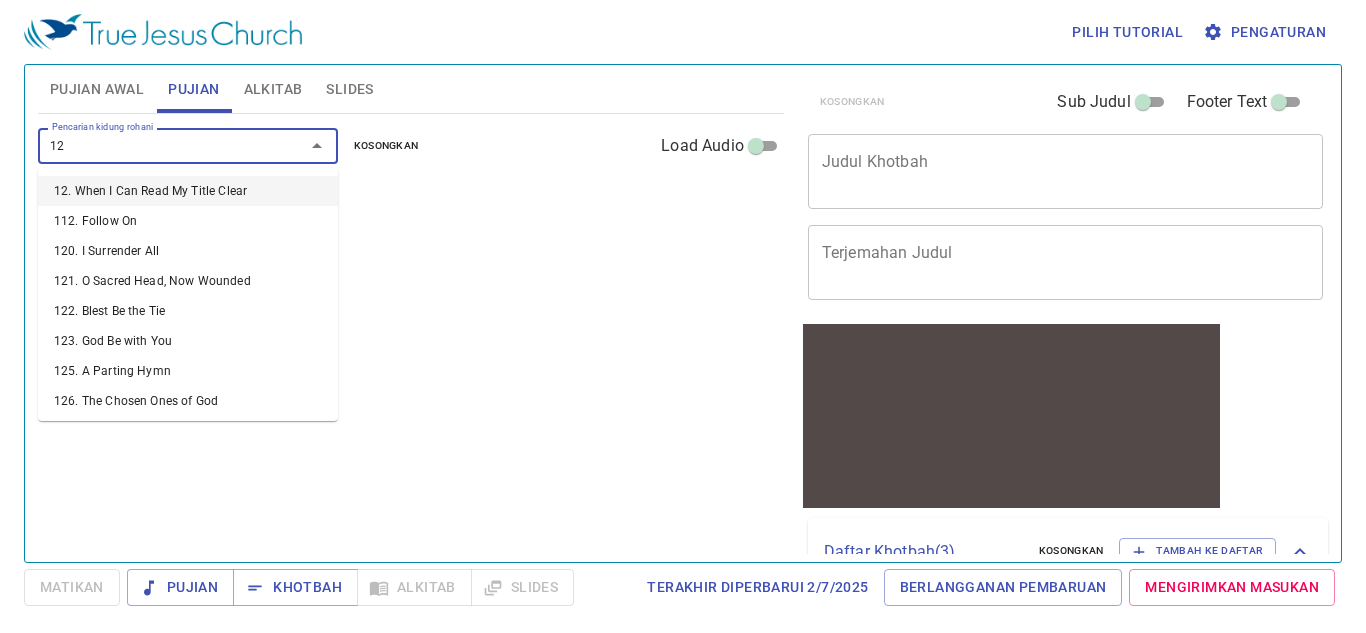 type on "129" 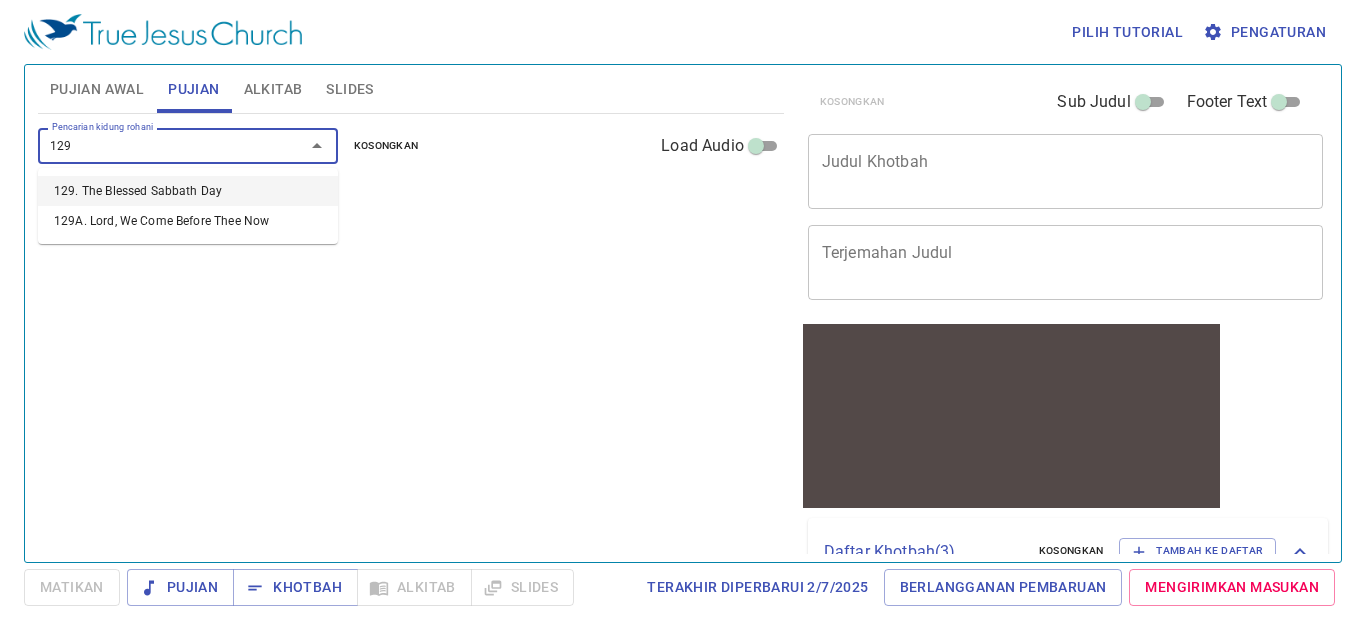 type 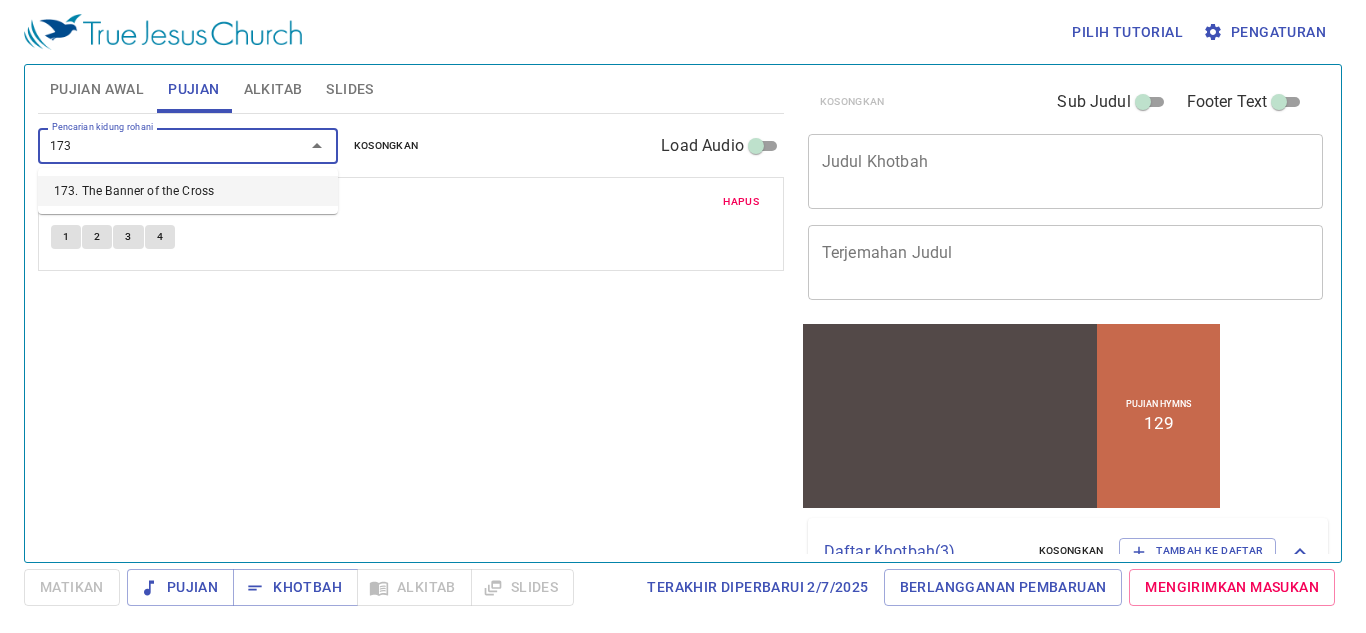 click on "173" at bounding box center (158, 145) 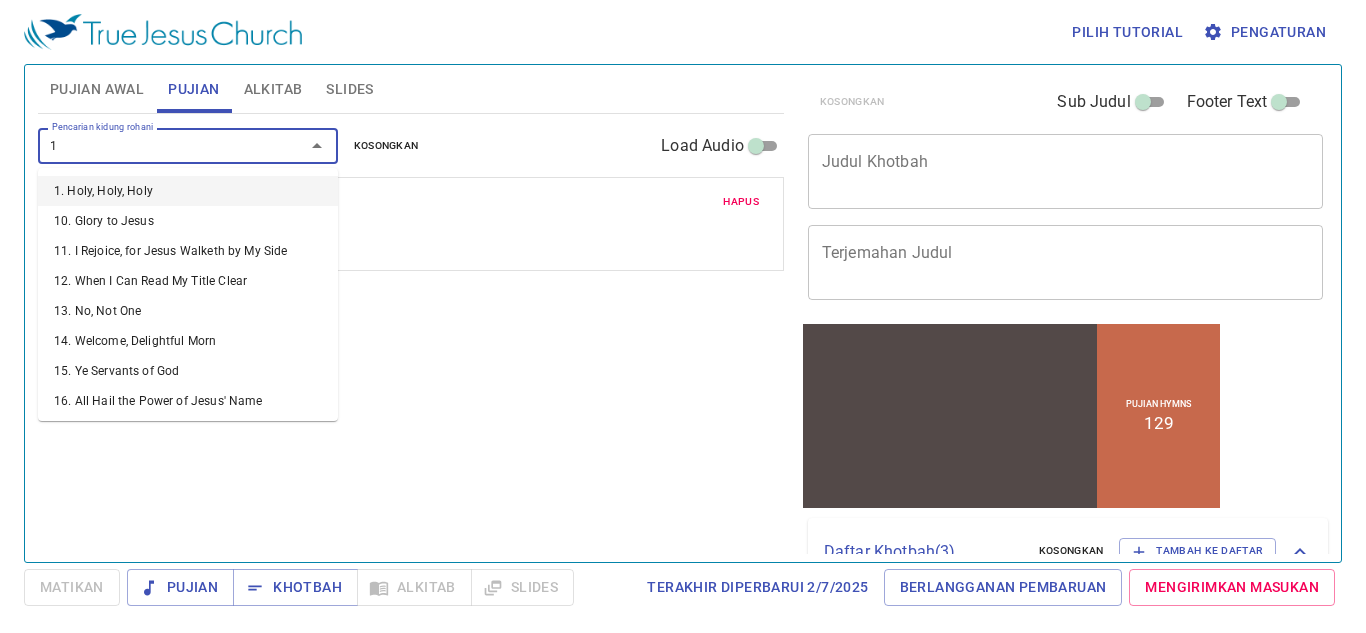 scroll, scrollTop: 0, scrollLeft: 0, axis: both 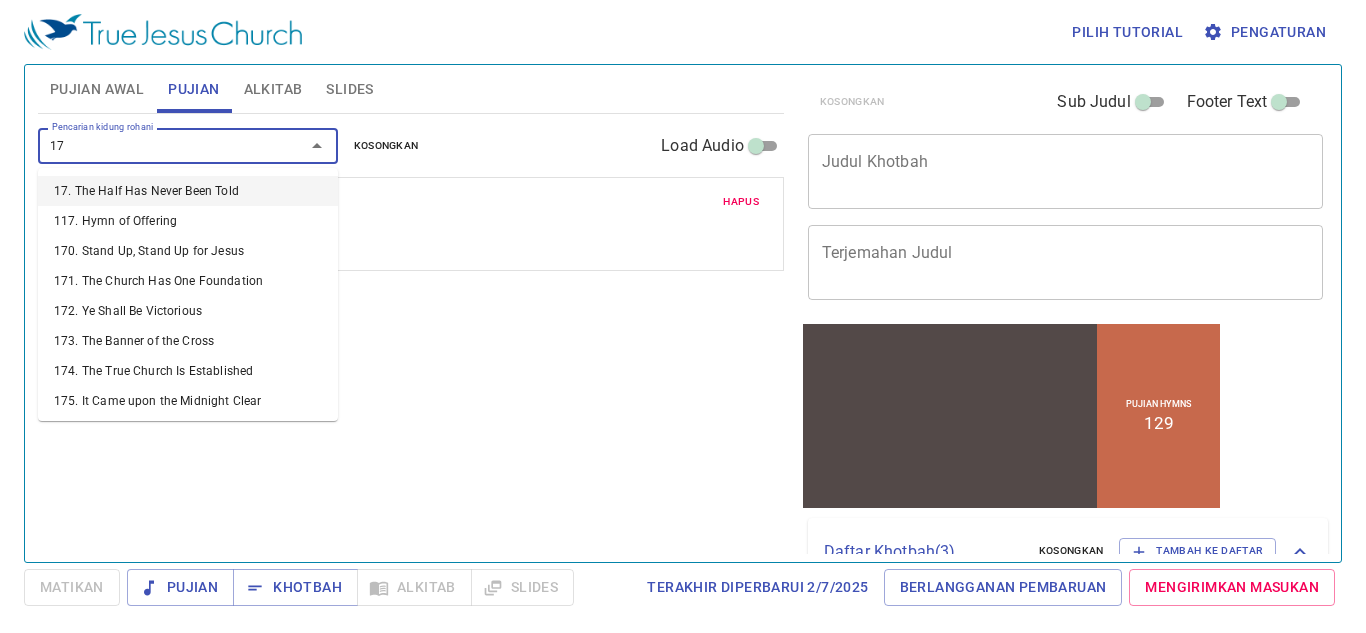 type on "173" 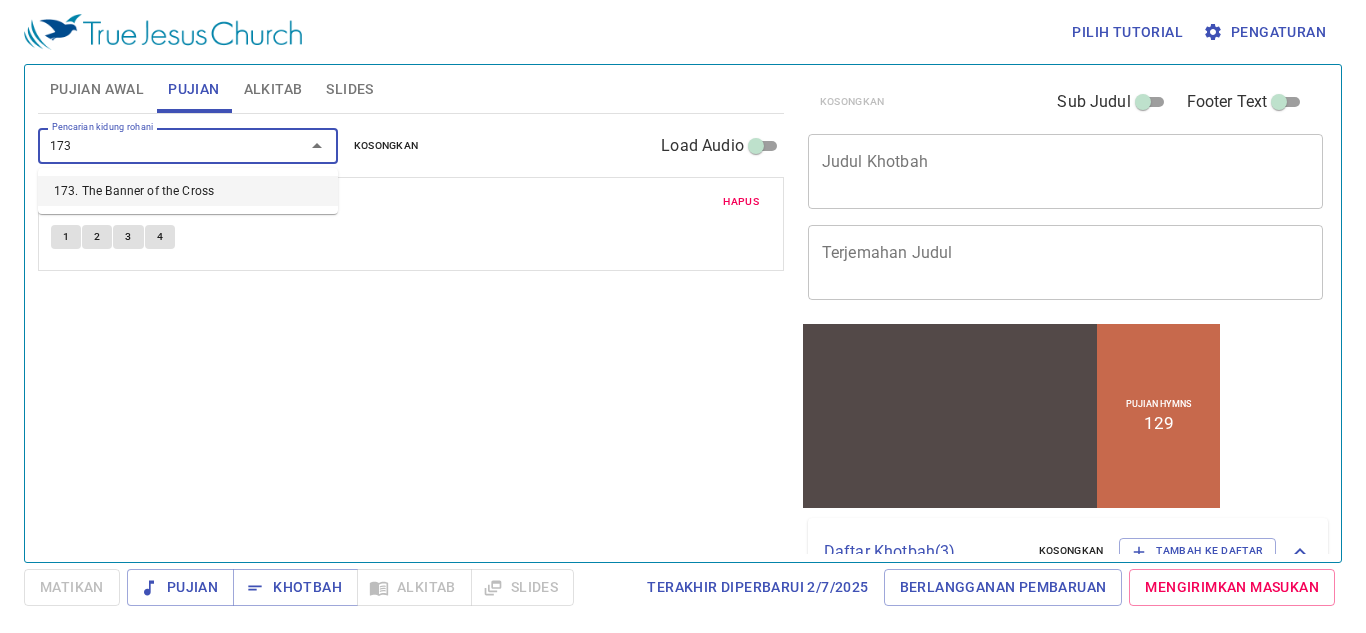 type 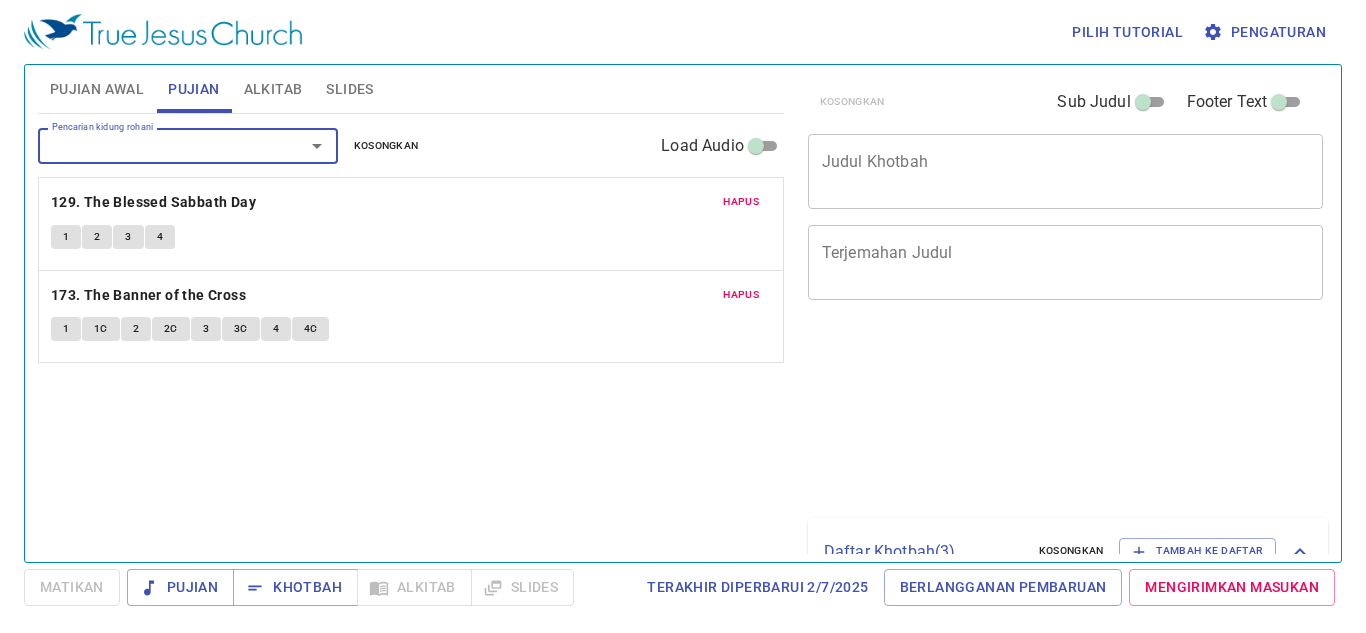scroll, scrollTop: 0, scrollLeft: 0, axis: both 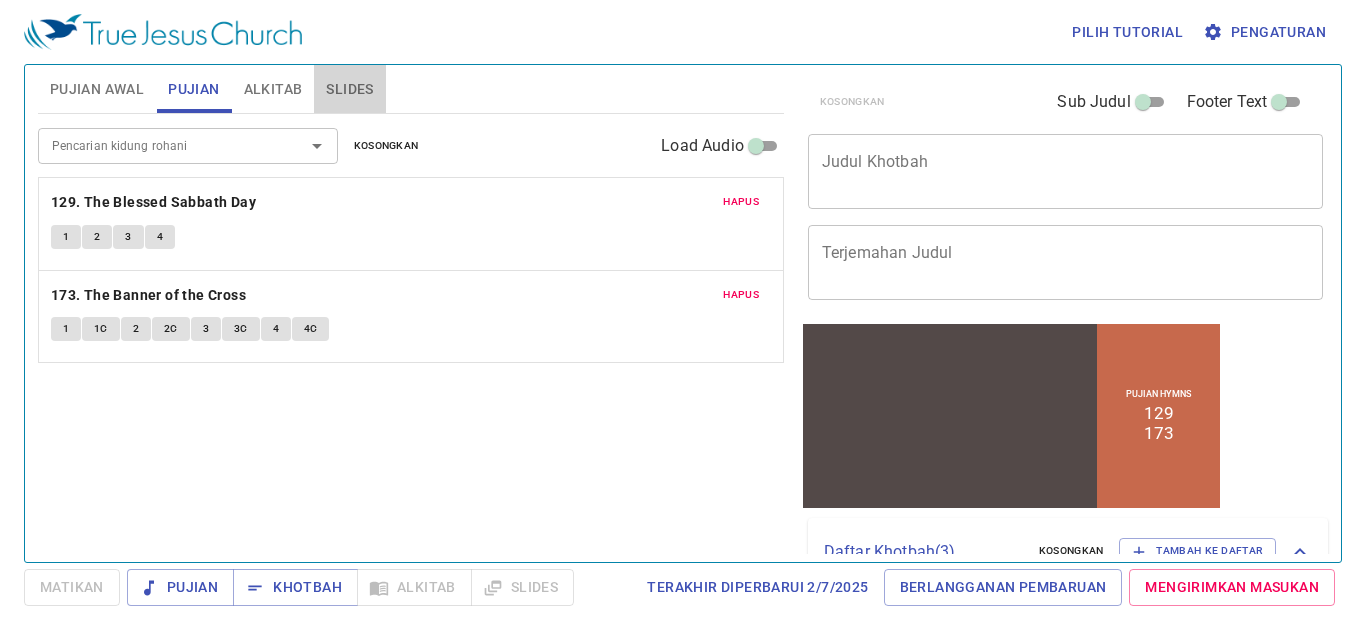 click on "Slides" at bounding box center (349, 89) 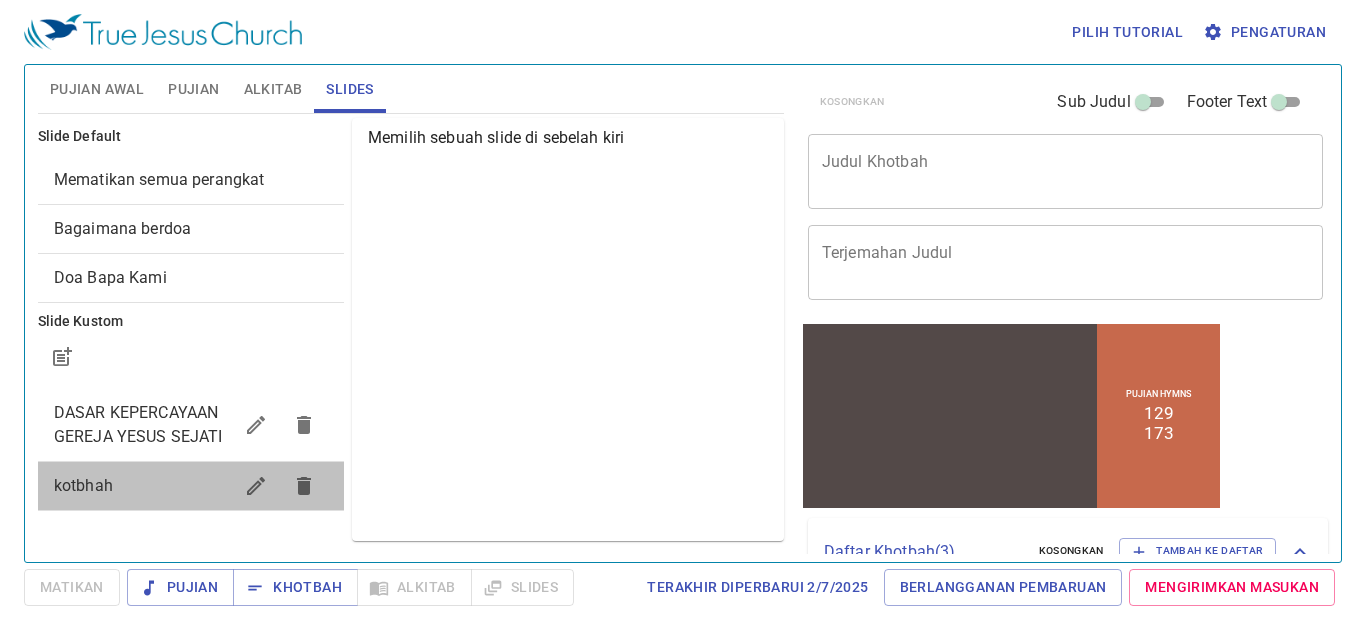 click on "kotbhah" at bounding box center (143, 486) 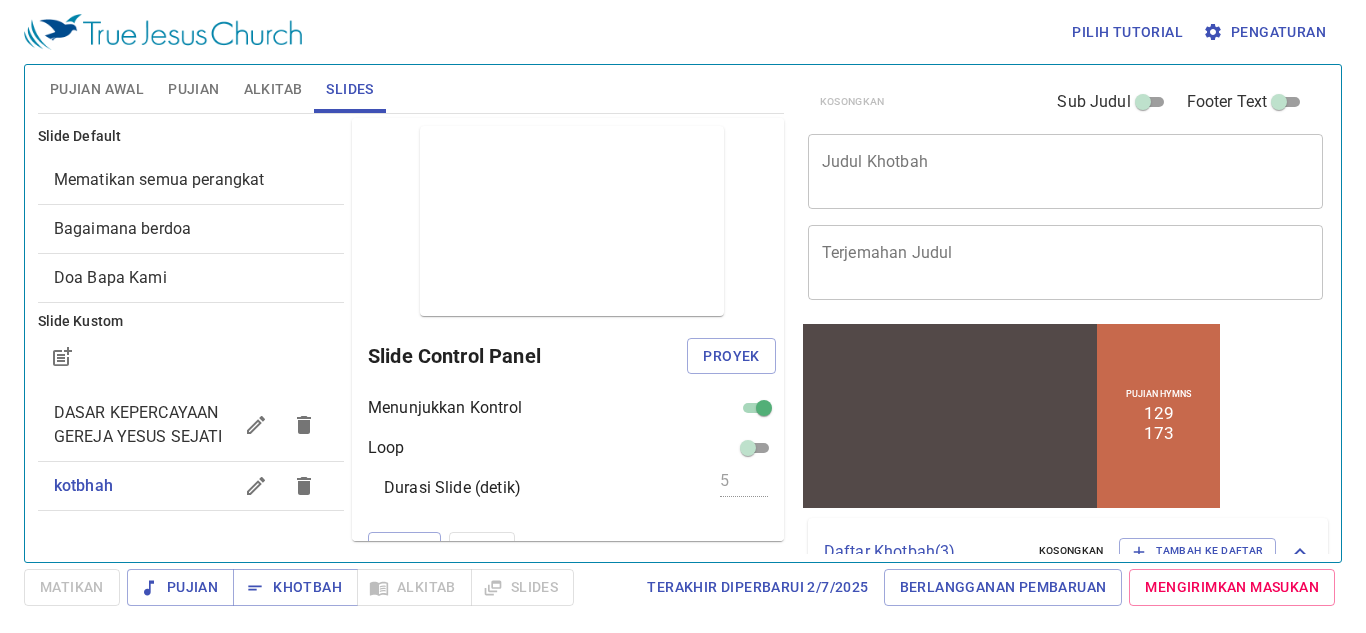 click on "Judul Khotbah" at bounding box center [1066, 171] 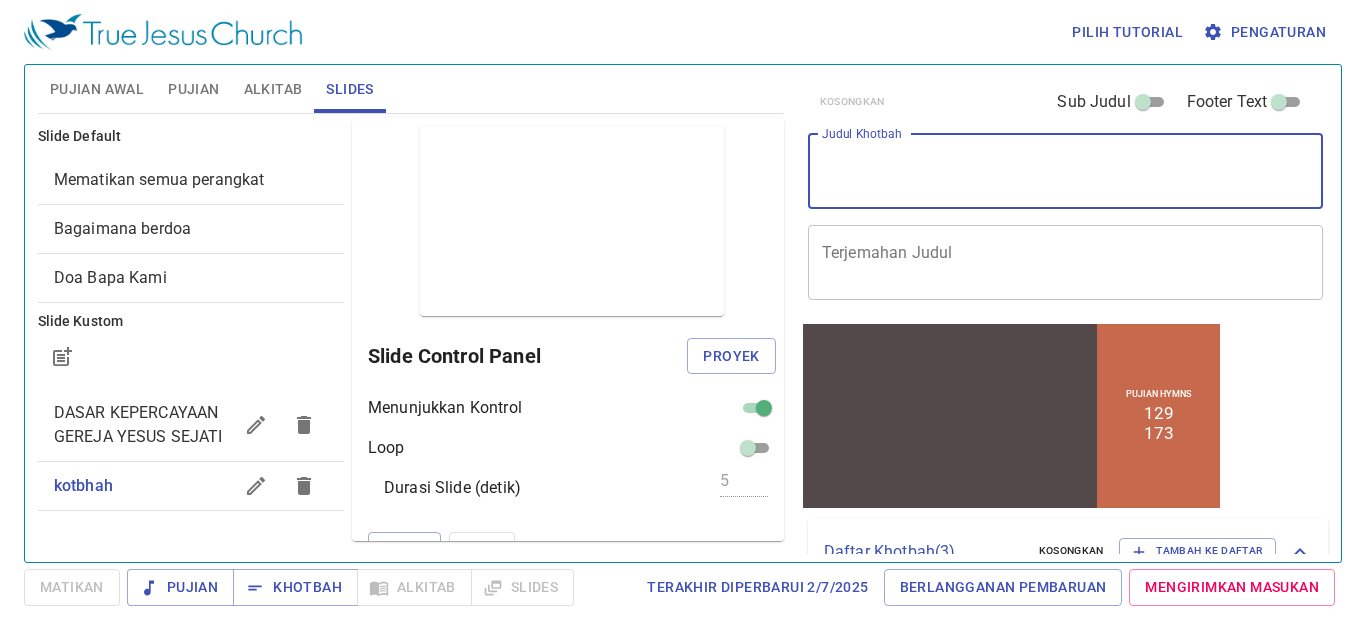 paste on ""Kereta Israel dan Orang-orangnya yang Berkuda"
(2 Raja 2:12)" 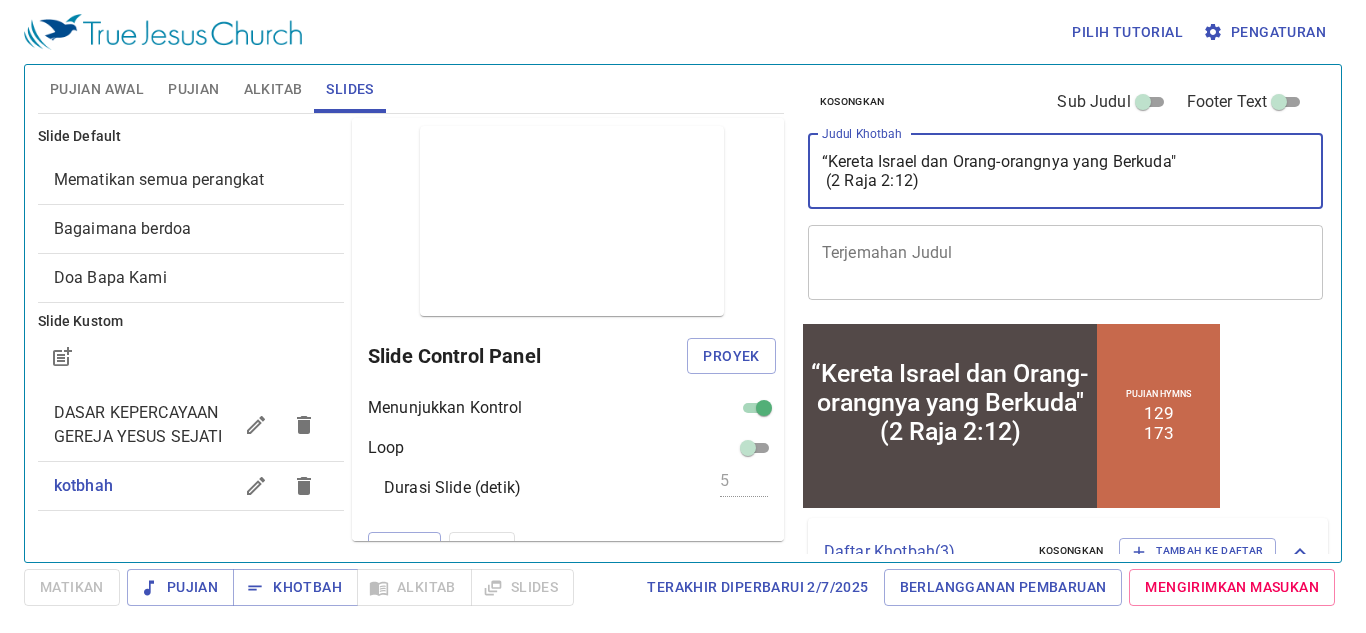 type on ""Kereta Israel dan Orang-orangnya yang Berkuda"
(2 Raja 2:12)" 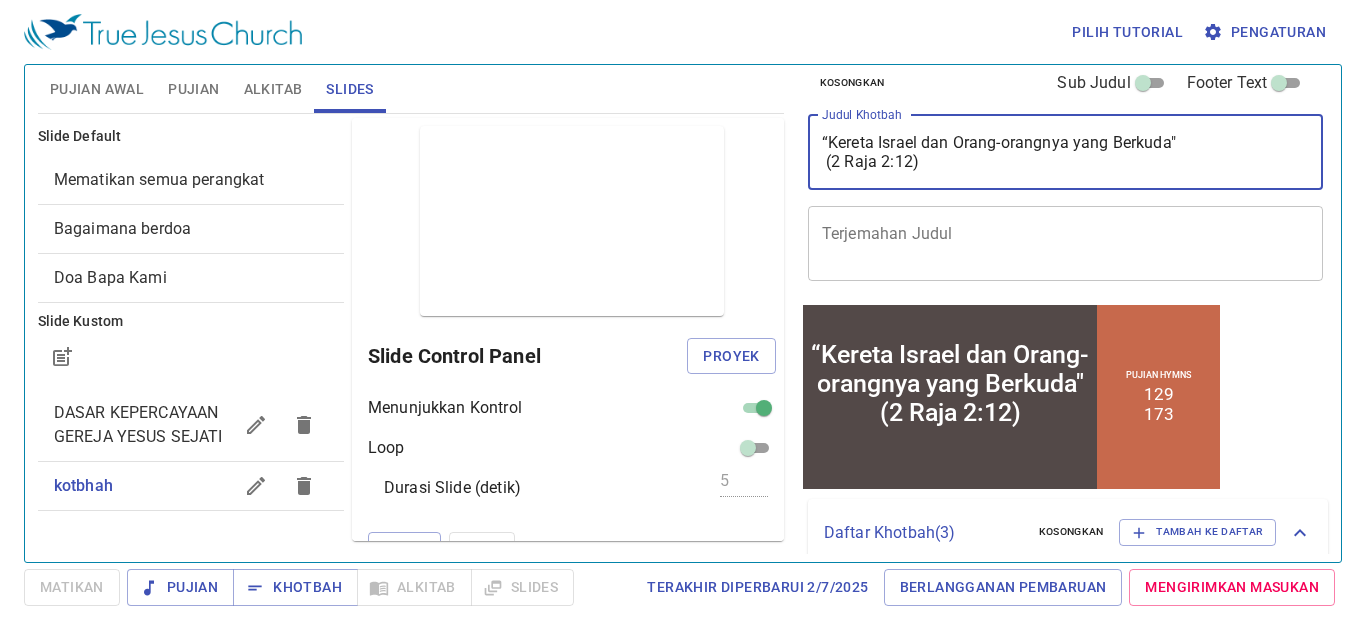 scroll, scrollTop: 20, scrollLeft: 0, axis: vertical 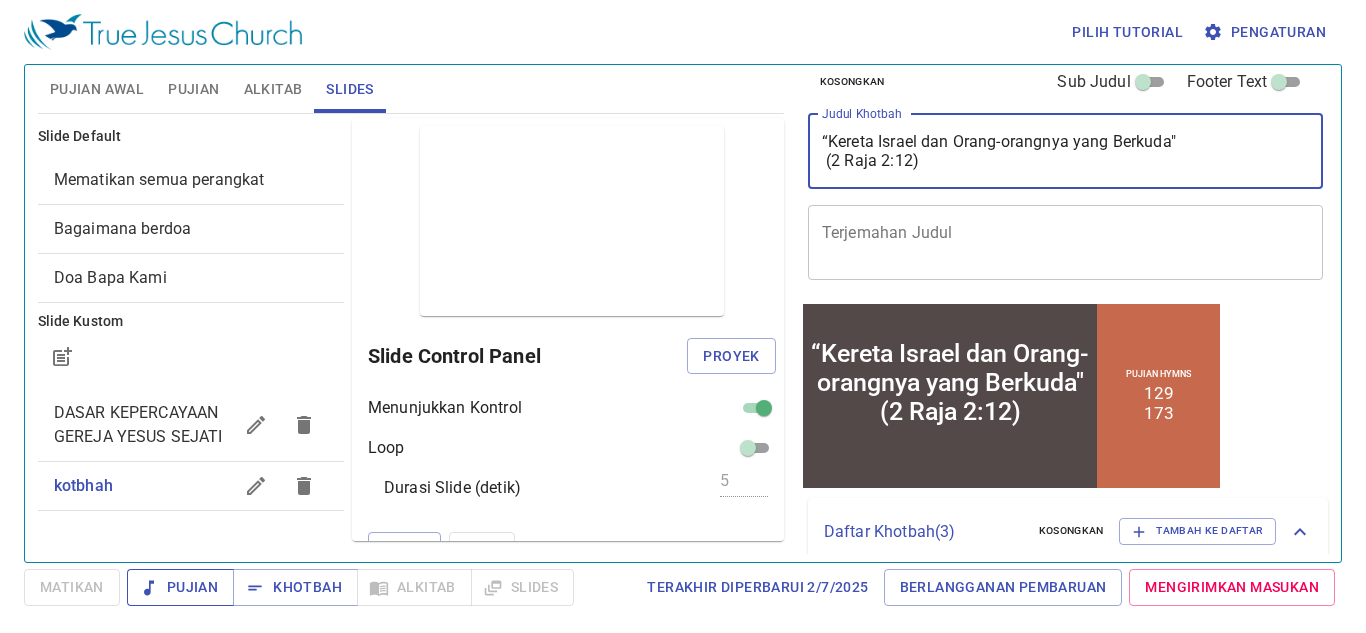 click on "Pujian" at bounding box center (180, 587) 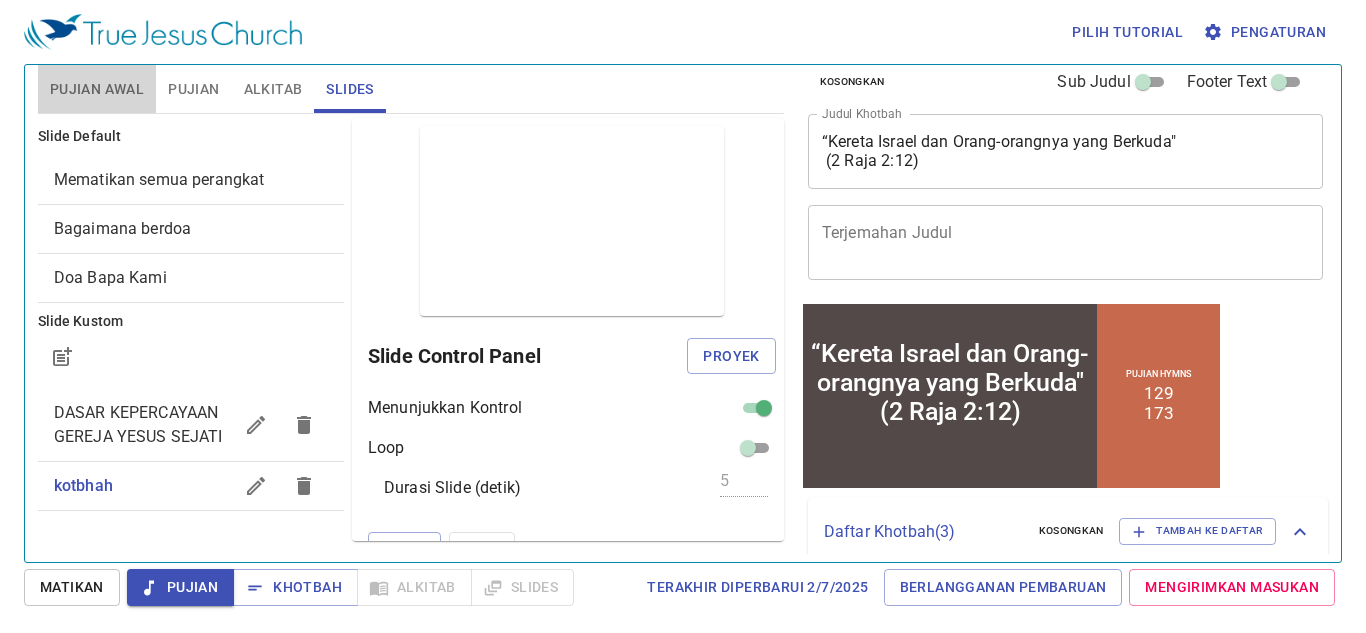 click on "Pujian Awal" at bounding box center (97, 89) 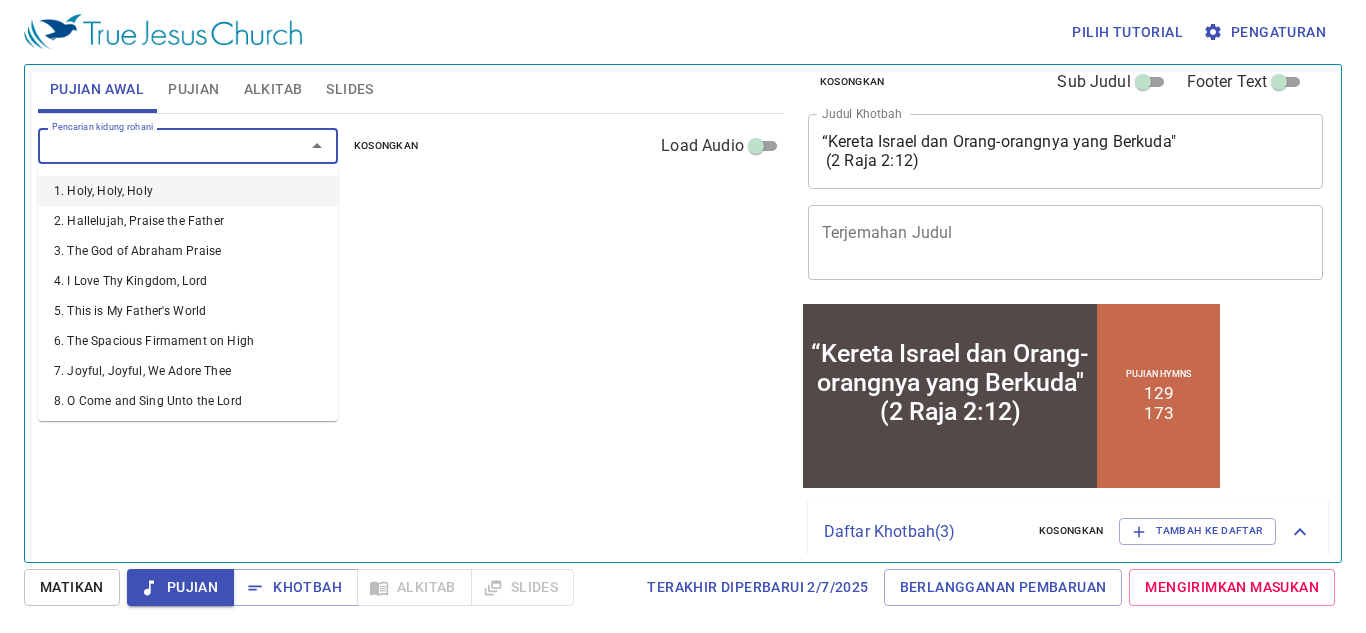 click on "Pencarian kidung rohani" at bounding box center [158, 145] 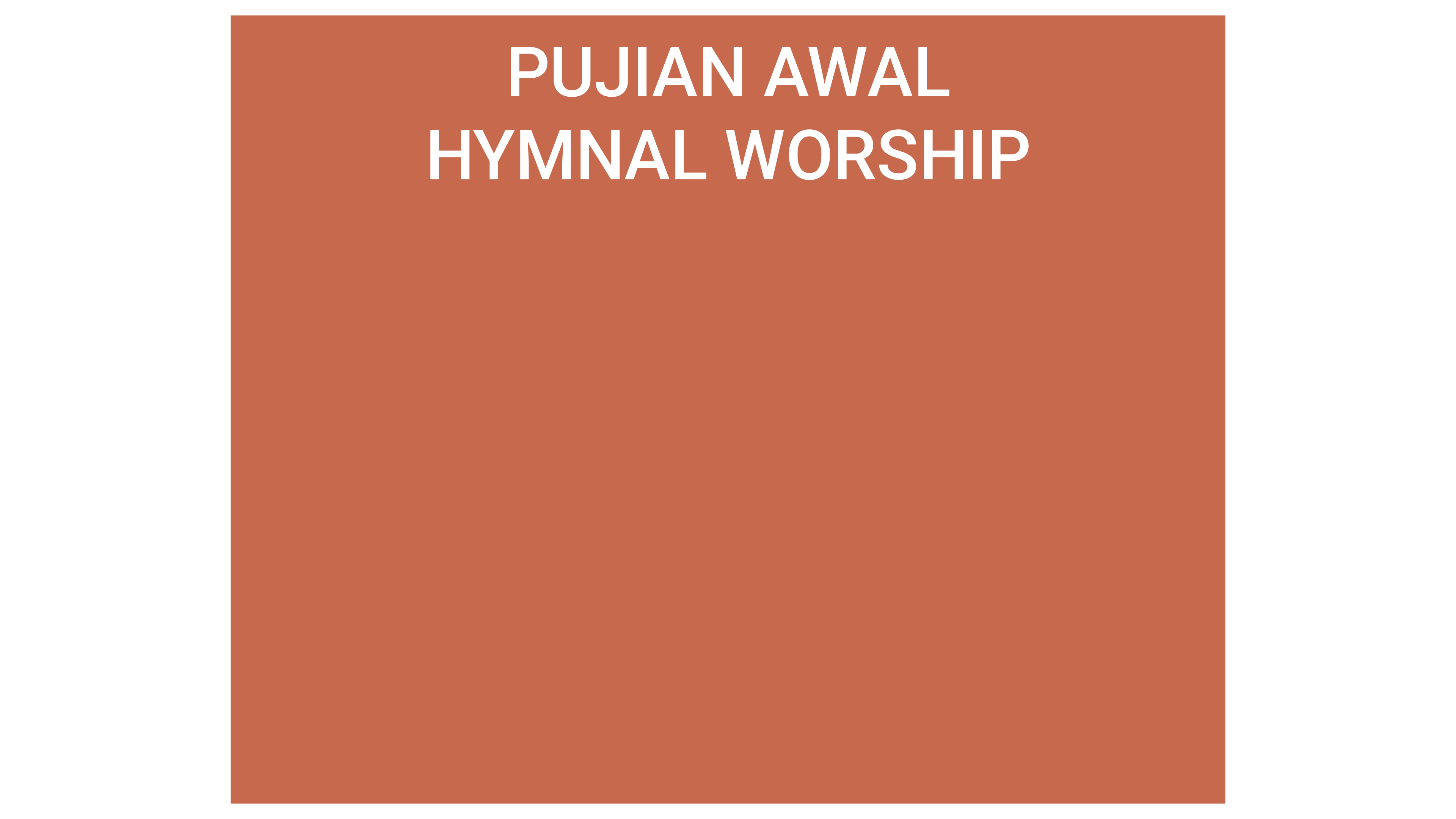 scroll, scrollTop: 0, scrollLeft: 0, axis: both 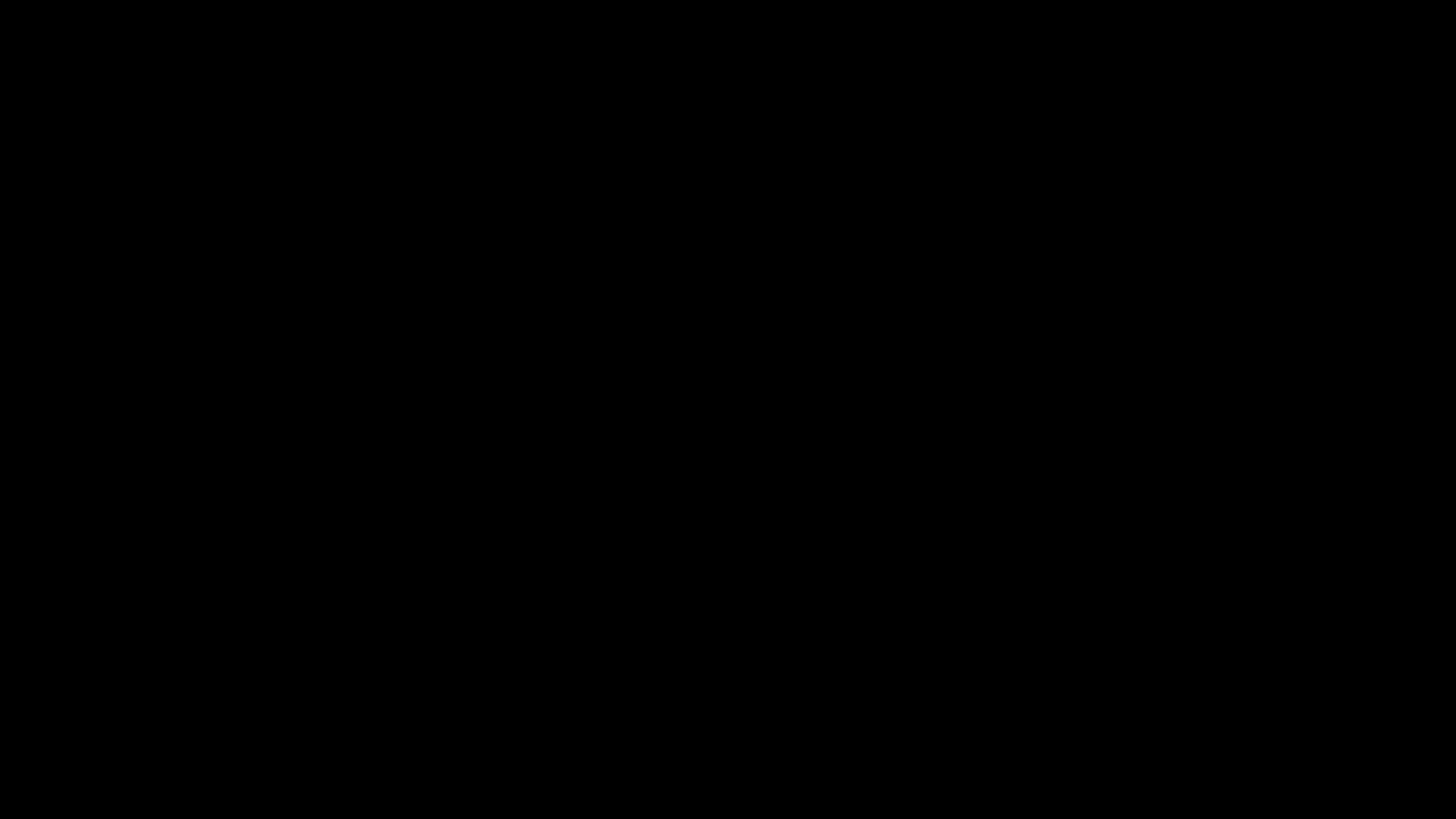 click at bounding box center [728, 410] 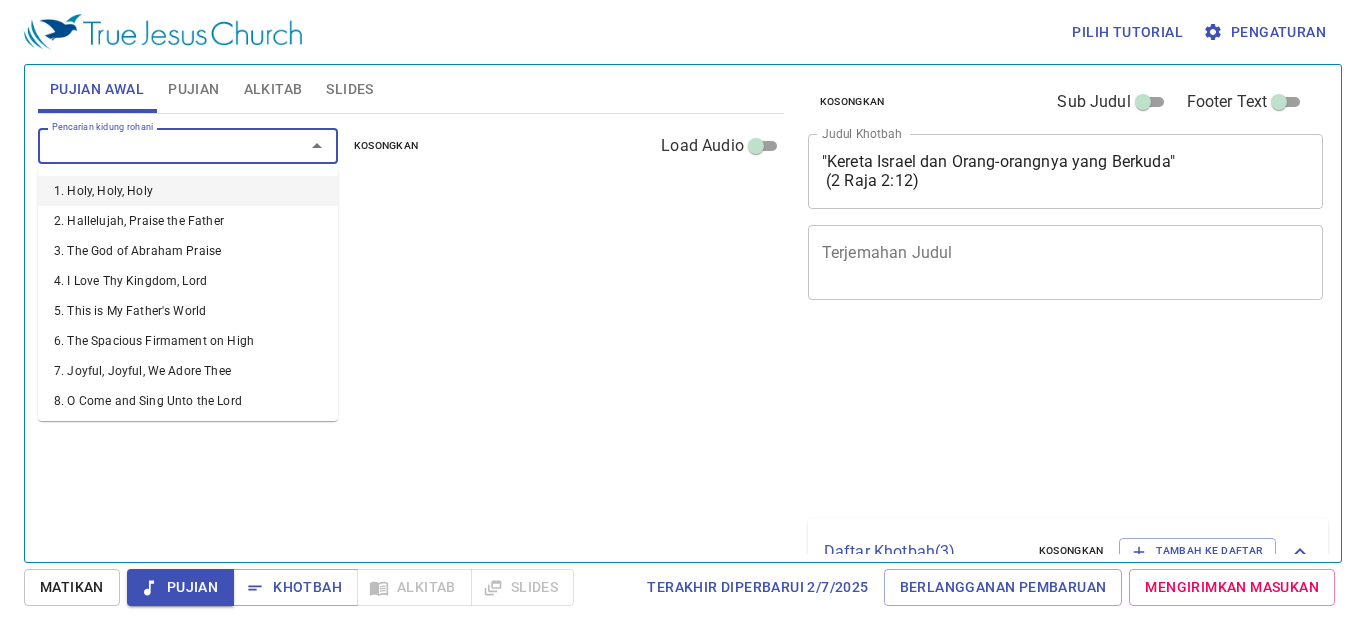 scroll, scrollTop: 0, scrollLeft: 0, axis: both 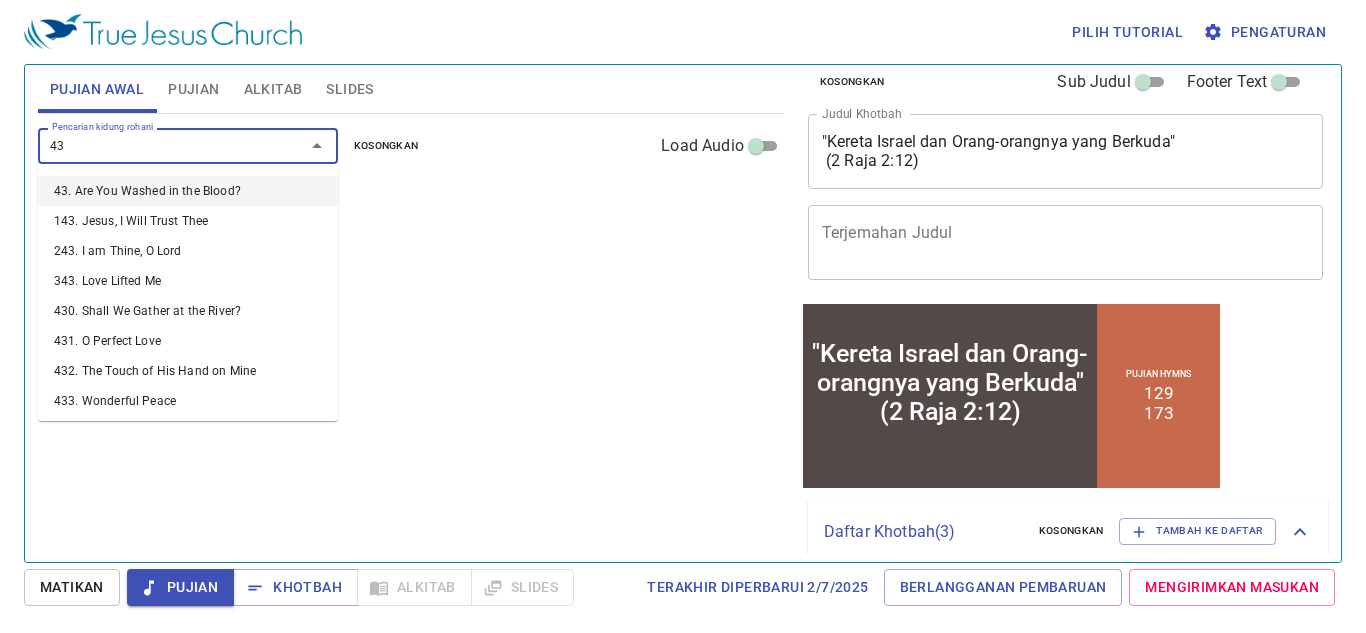 type on "432" 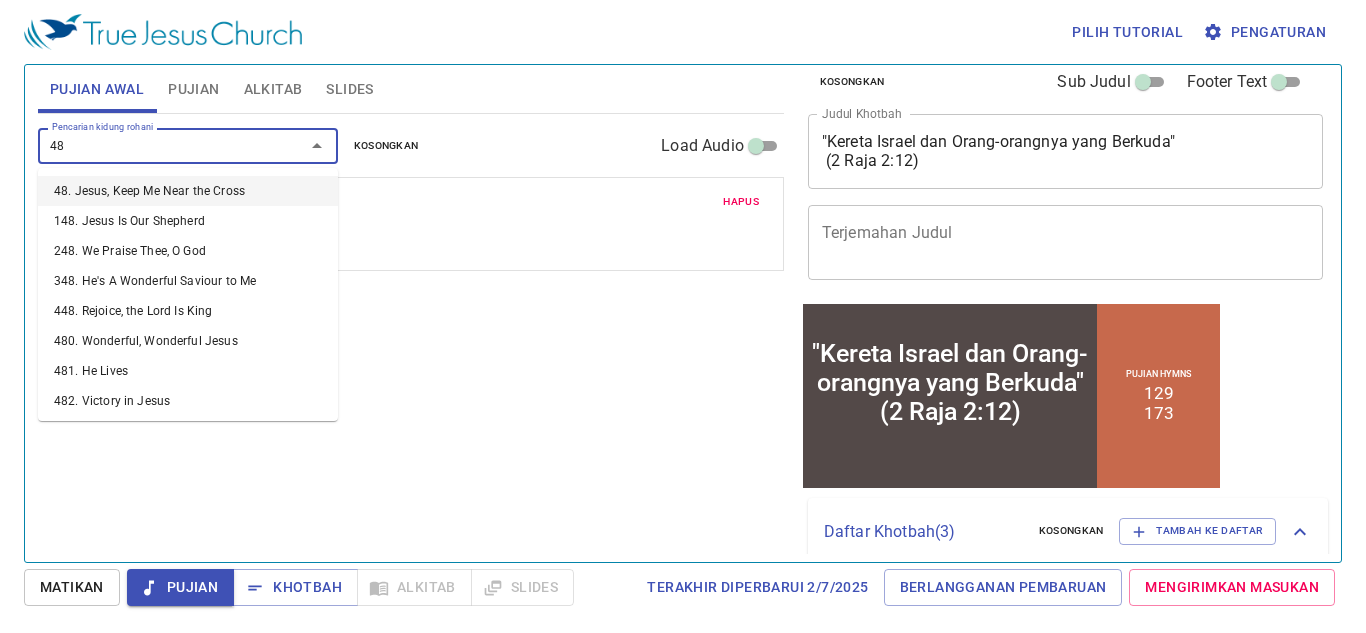 type on "482" 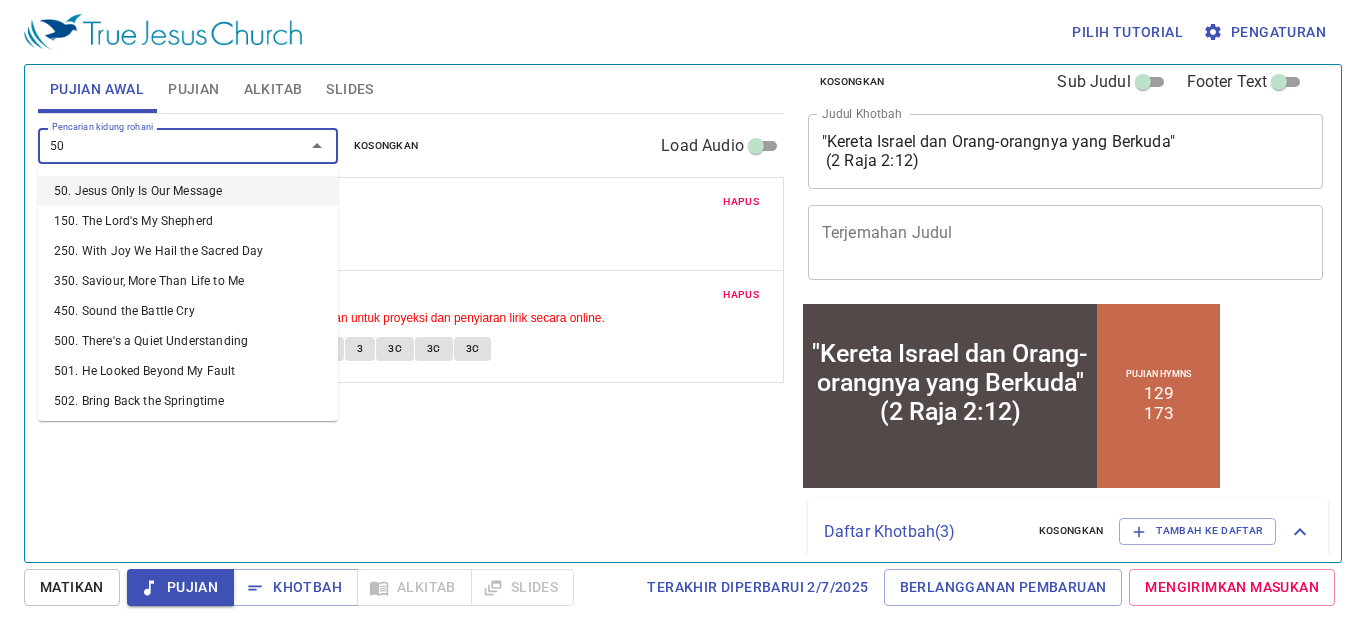 type on "500" 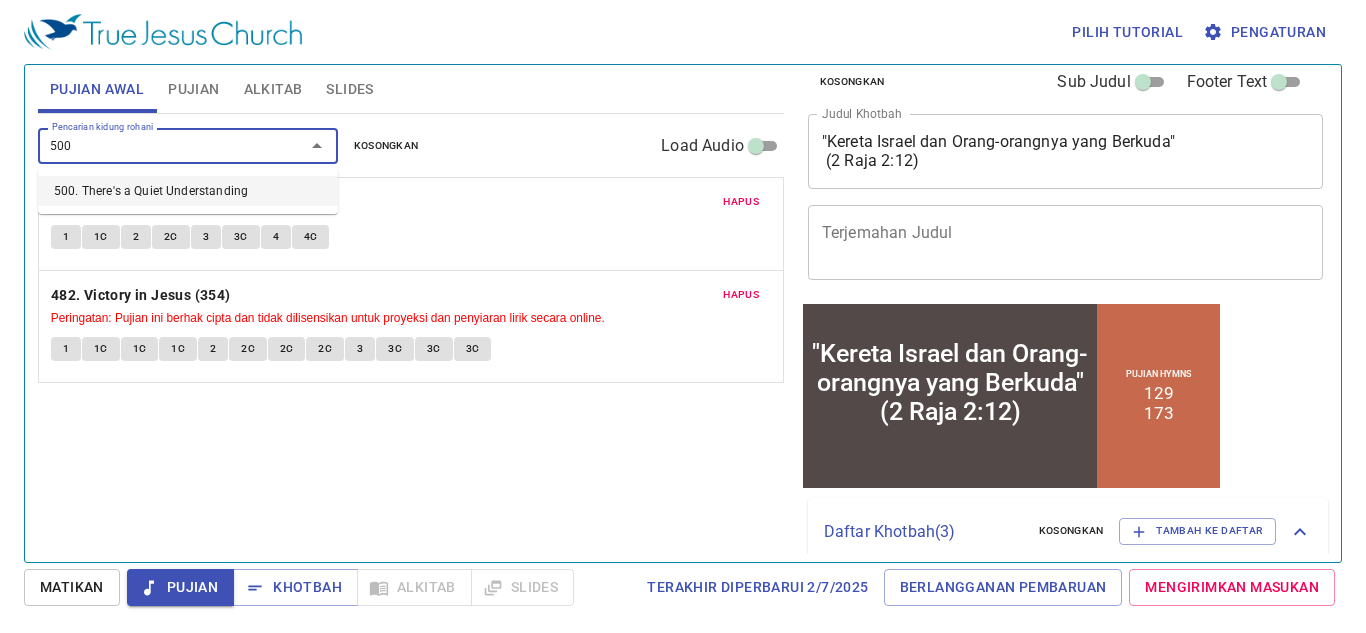 type 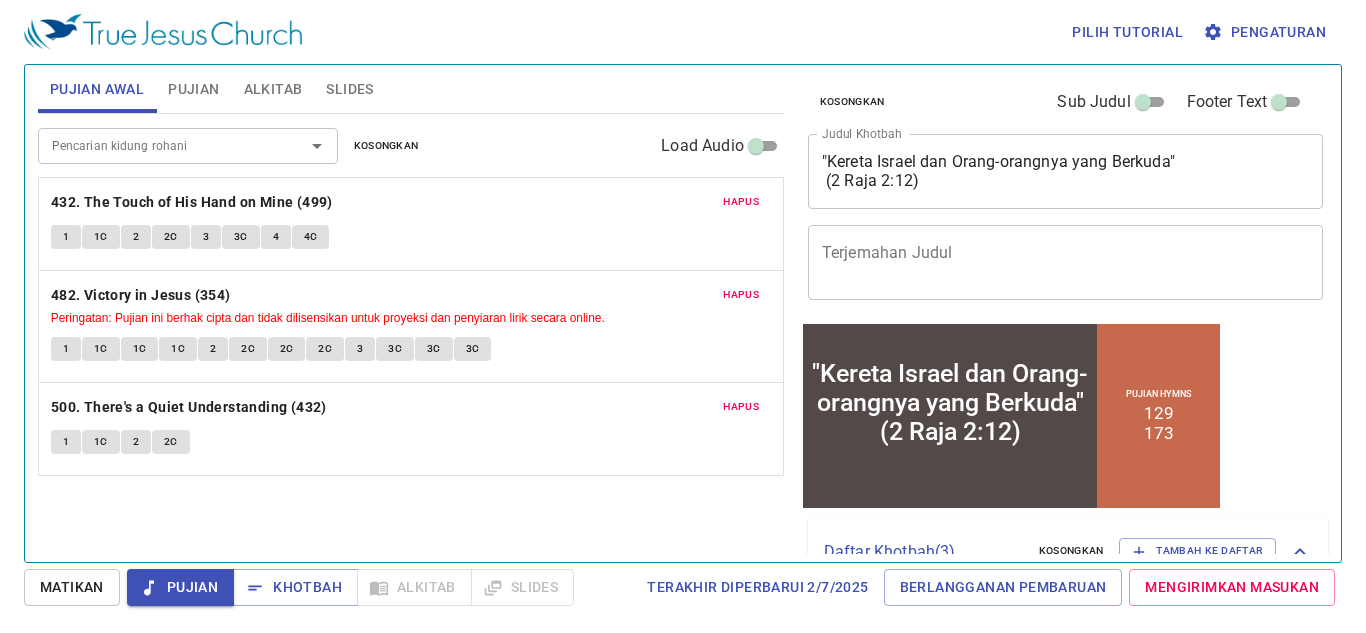 scroll, scrollTop: 0, scrollLeft: 0, axis: both 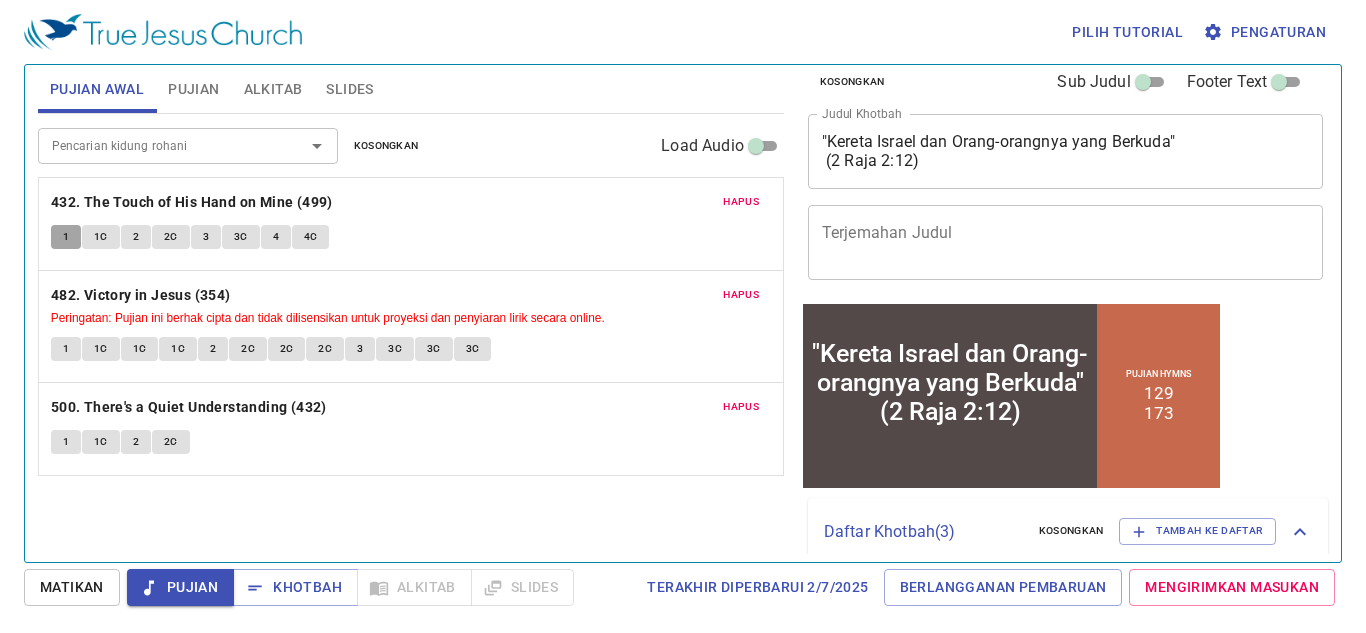 click on "1" at bounding box center (66, 237) 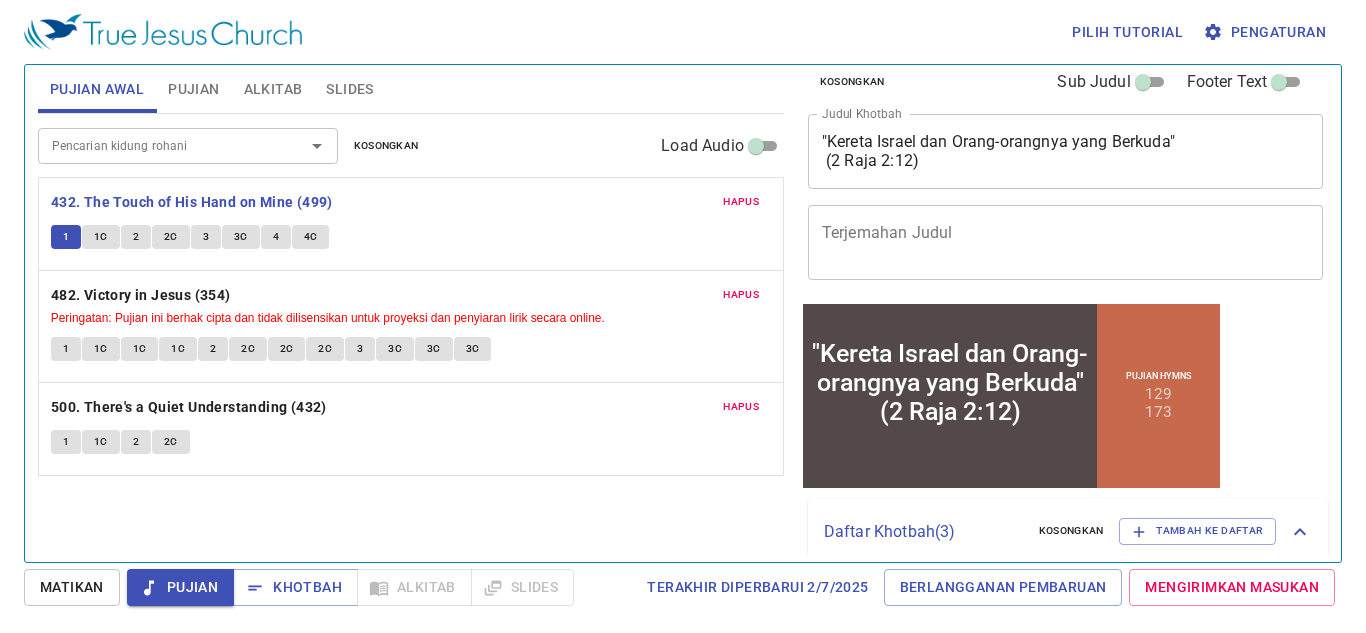 click on "1" at bounding box center [66, 349] 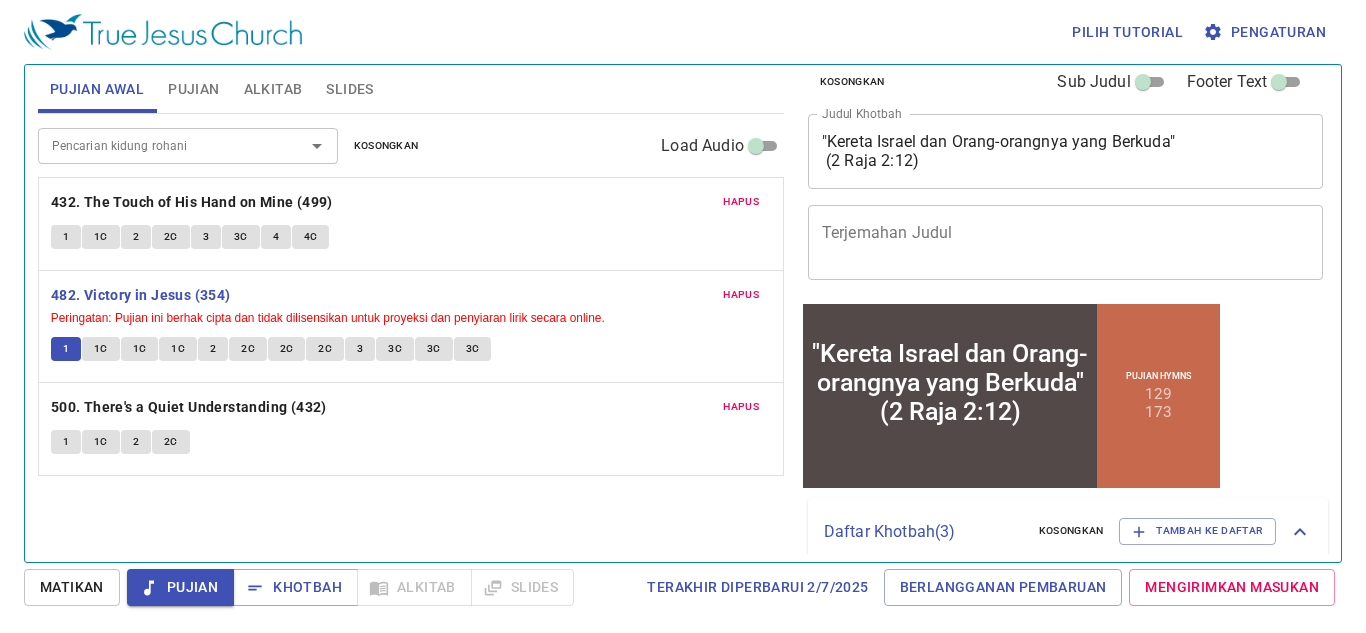 click on "1" at bounding box center (66, 442) 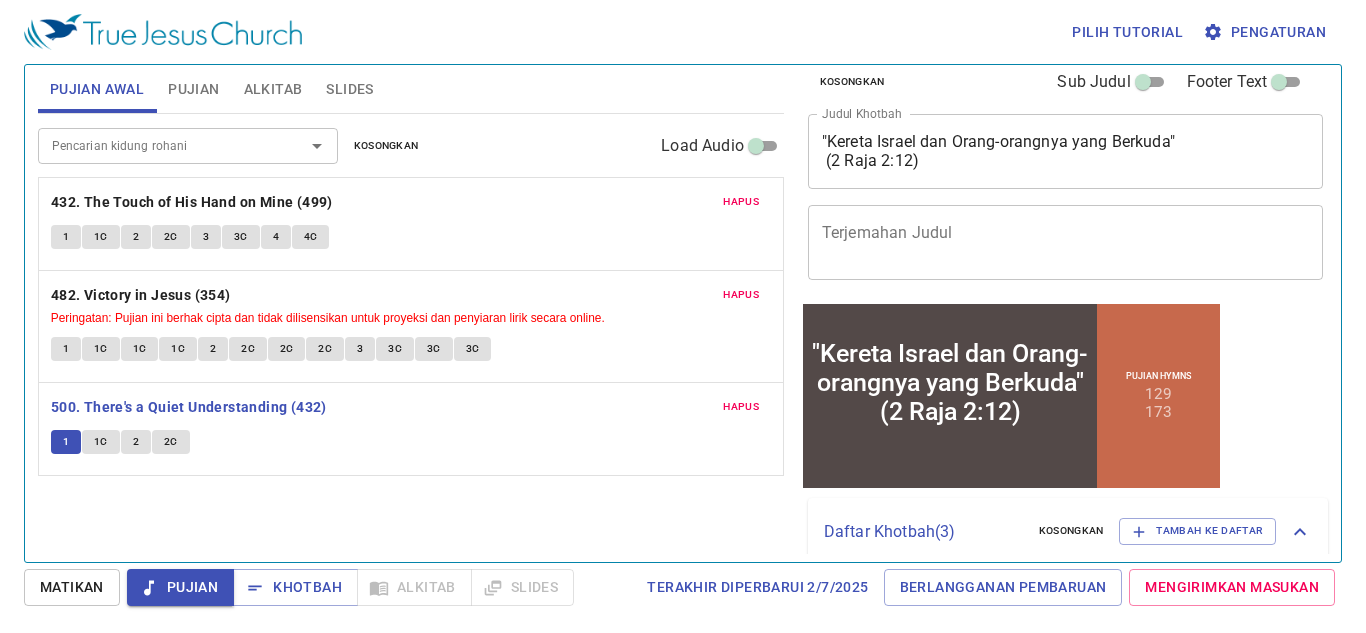 type 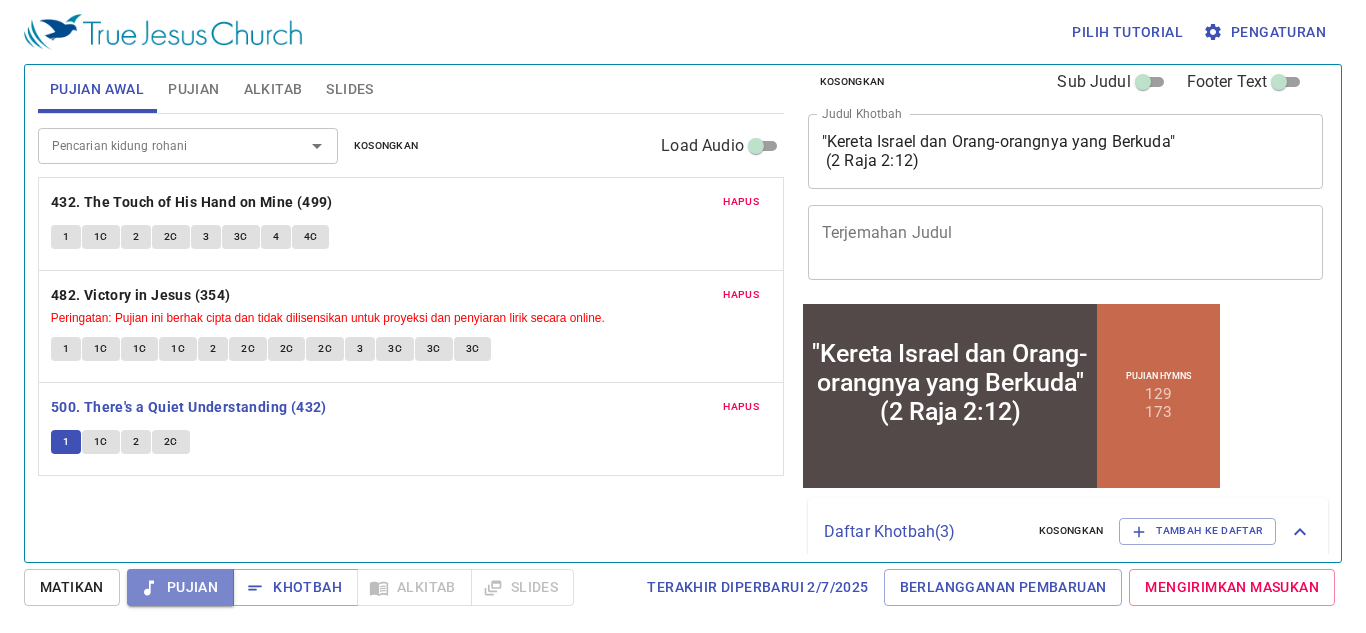 click on "Pujian" at bounding box center [180, 587] 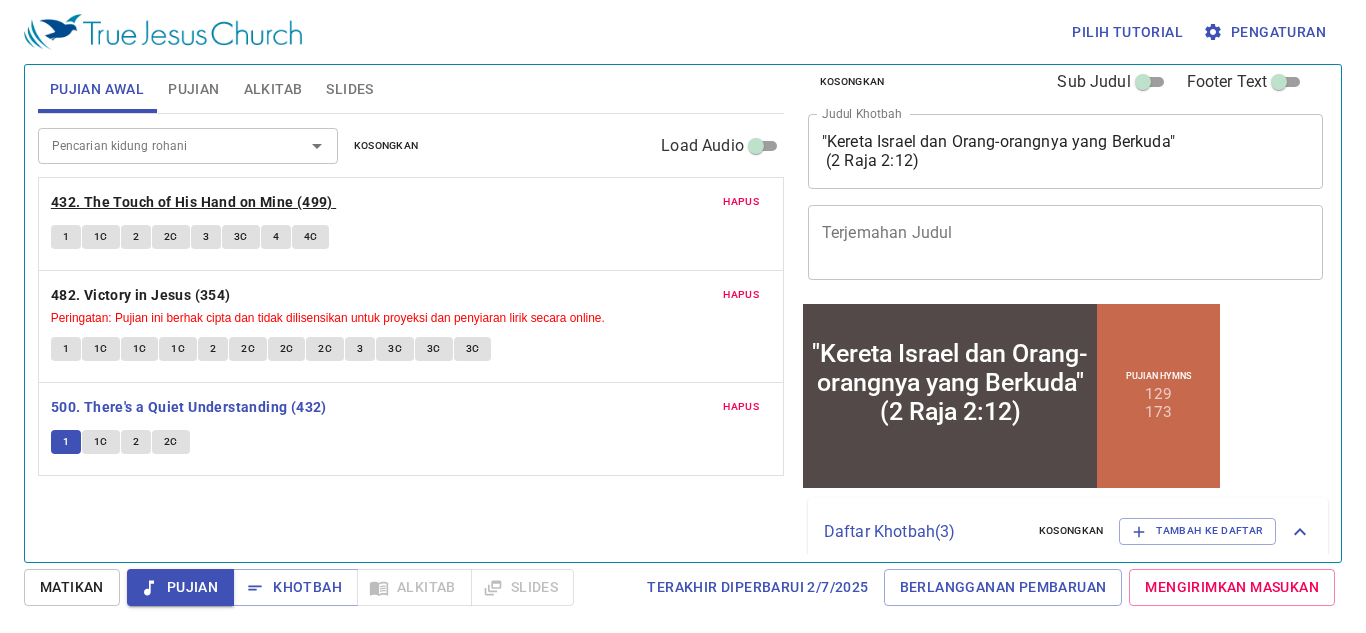 click on "432. The Touch of His Hand on Mine (499)" at bounding box center [192, 202] 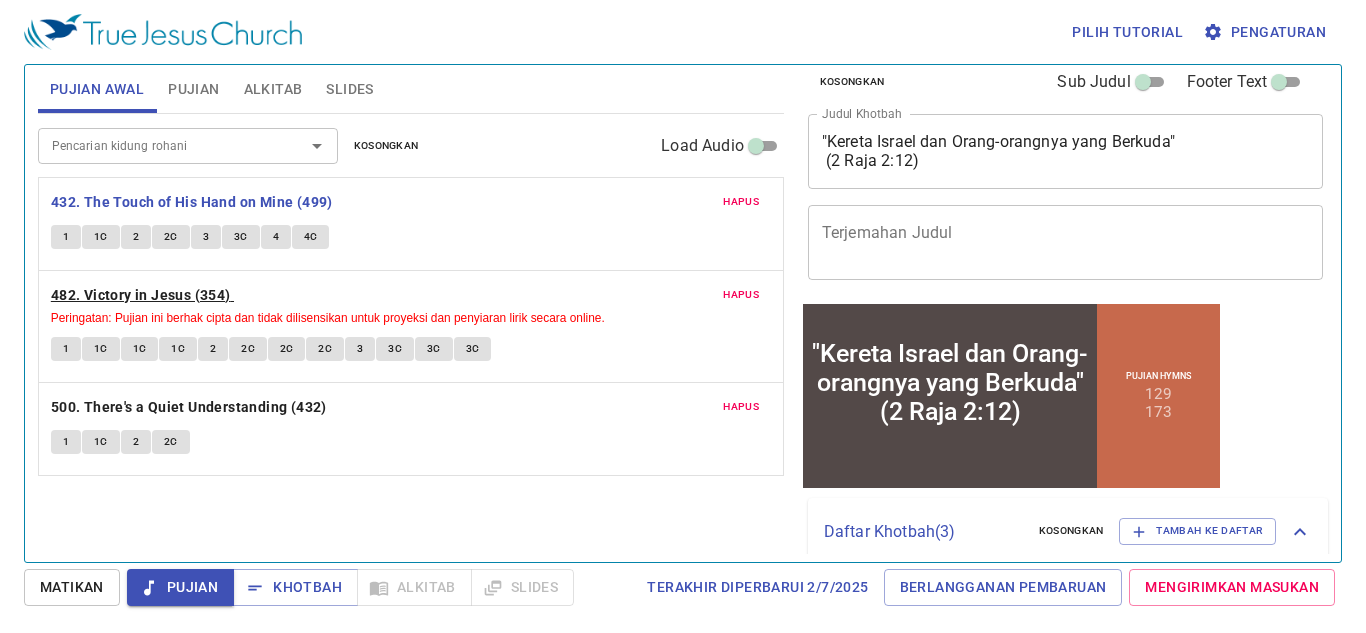 click on "482. Victory in Jesus (354)" at bounding box center [141, 295] 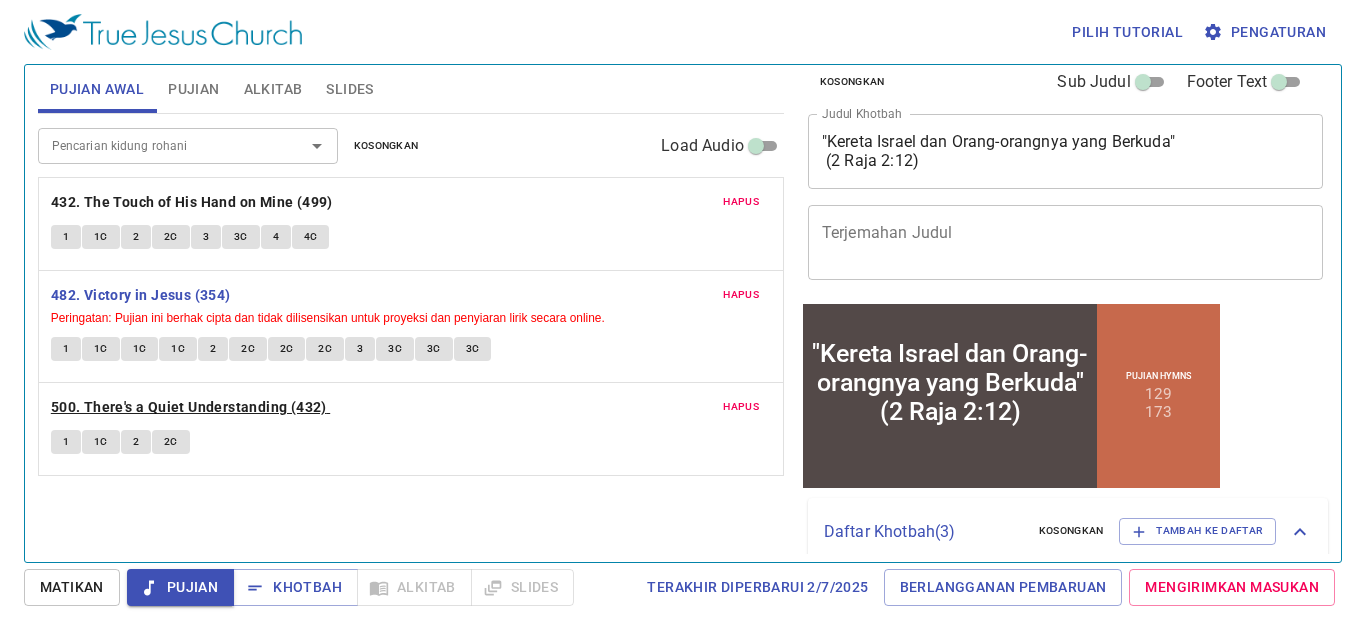 drag, startPoint x: 233, startPoint y: 410, endPoint x: 228, endPoint y: 391, distance: 19.646883 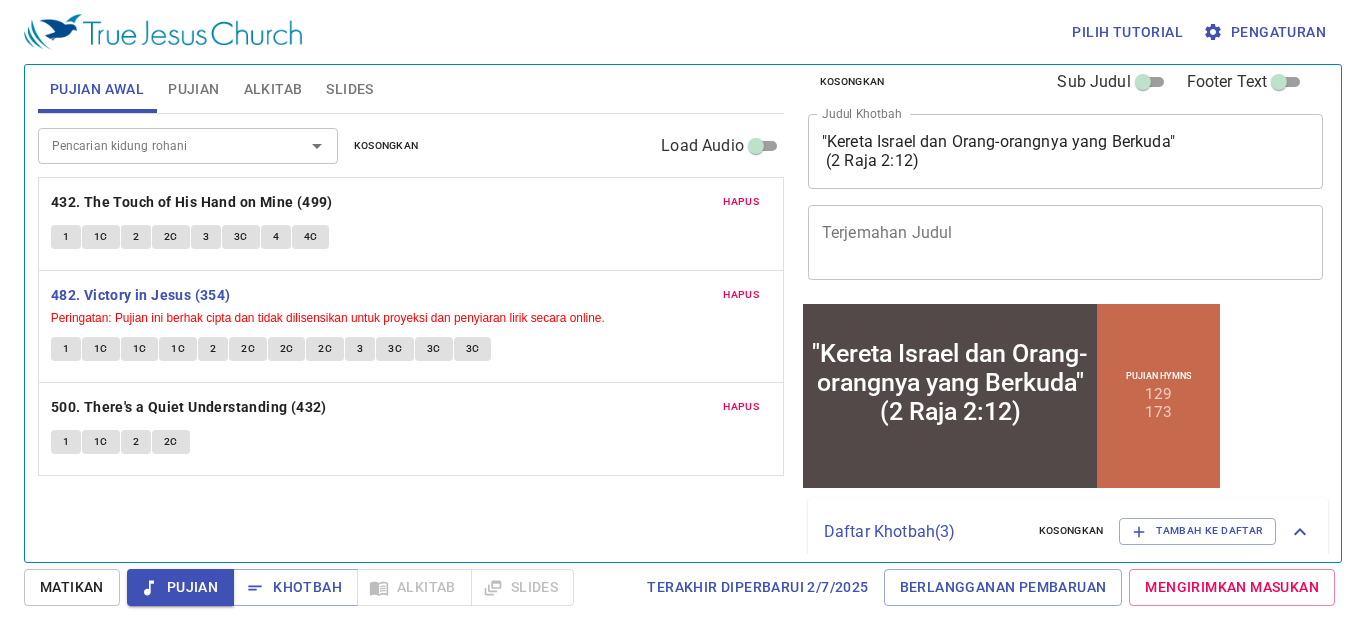 click on "500. There's a Quiet Understanding (432)" at bounding box center (189, 407) 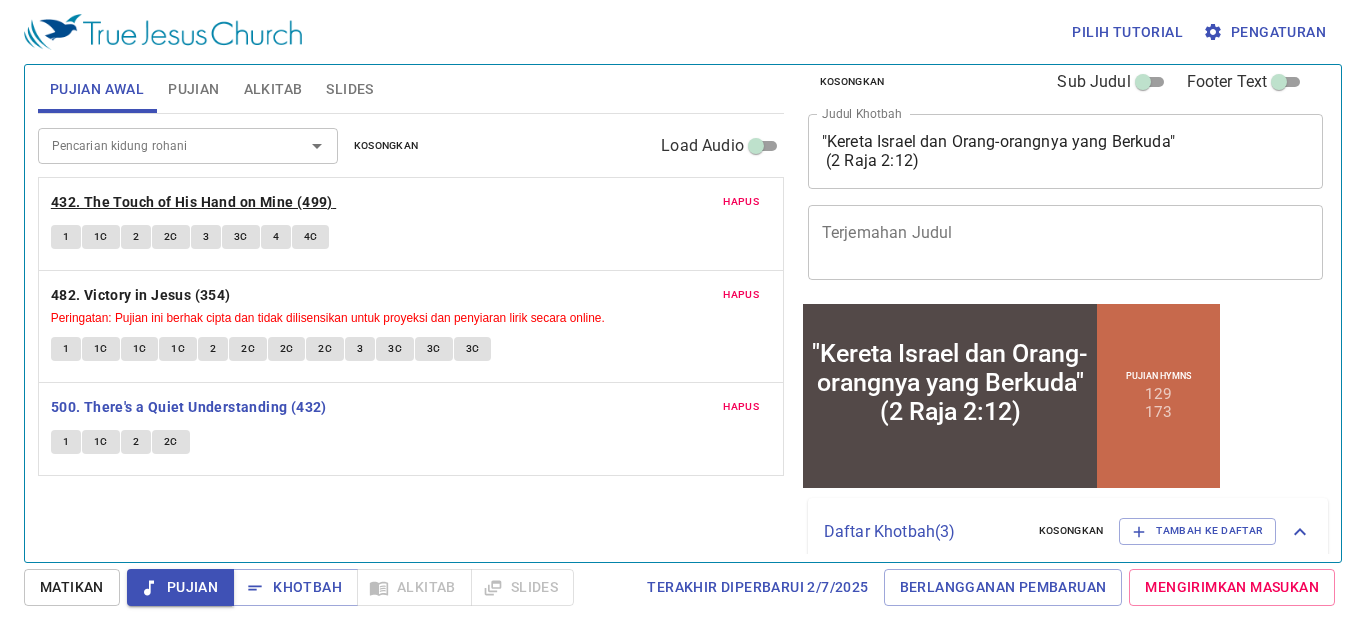 click on "432. The Touch of His Hand on Mine (499)" at bounding box center [192, 202] 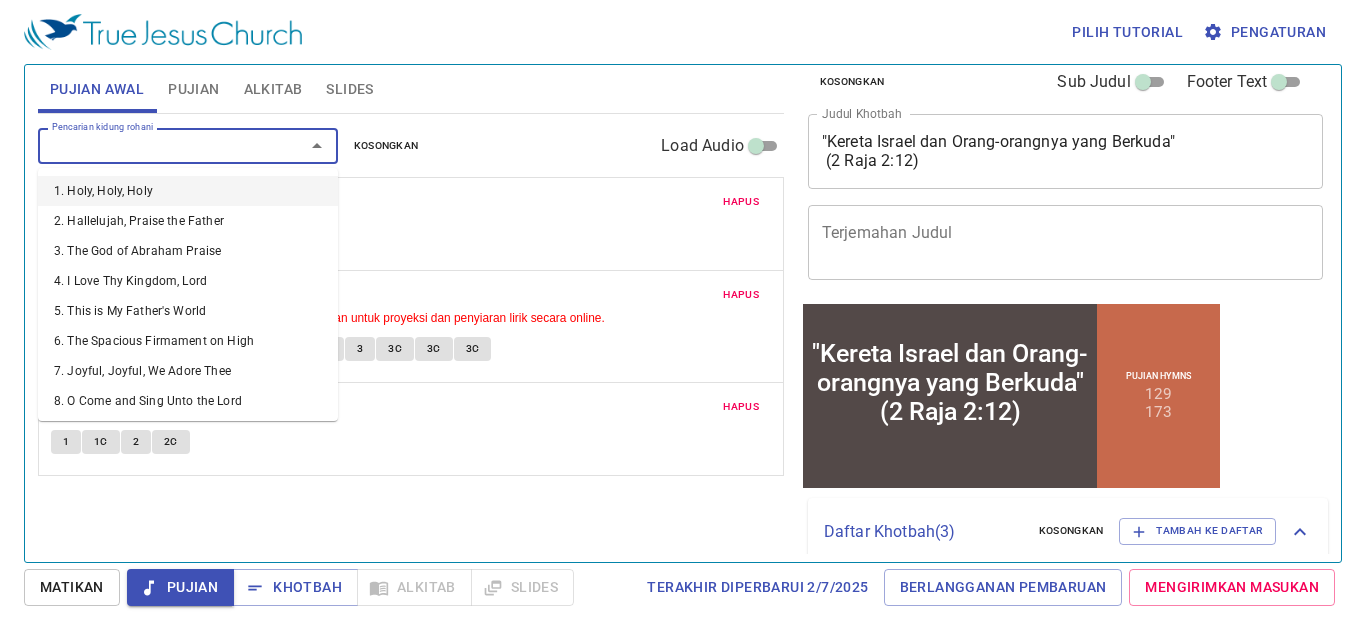 click on "Pencarian kidung rohani" at bounding box center (158, 145) 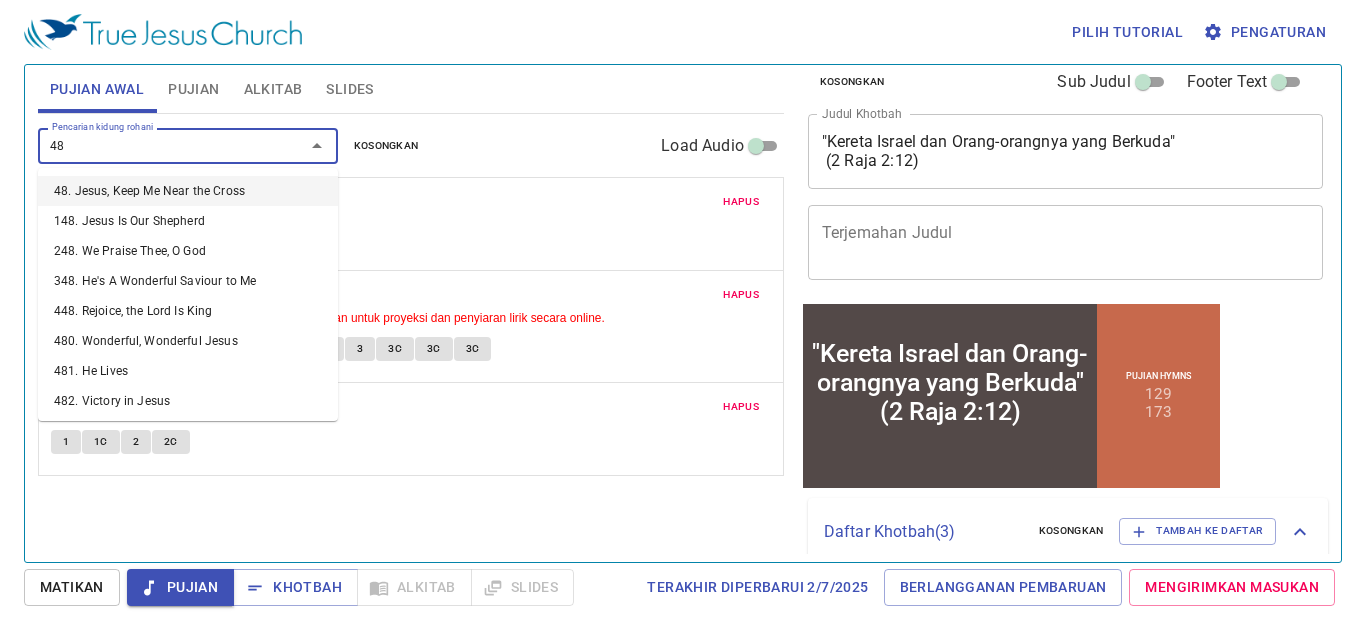 type on "483" 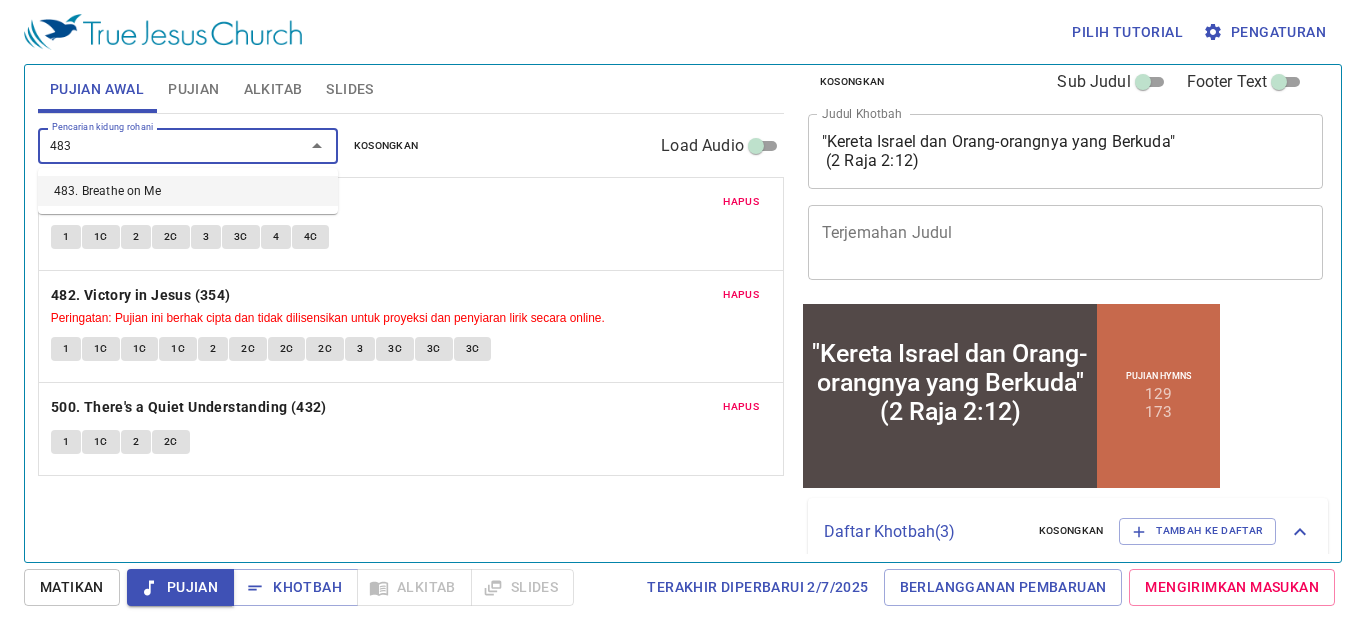 type 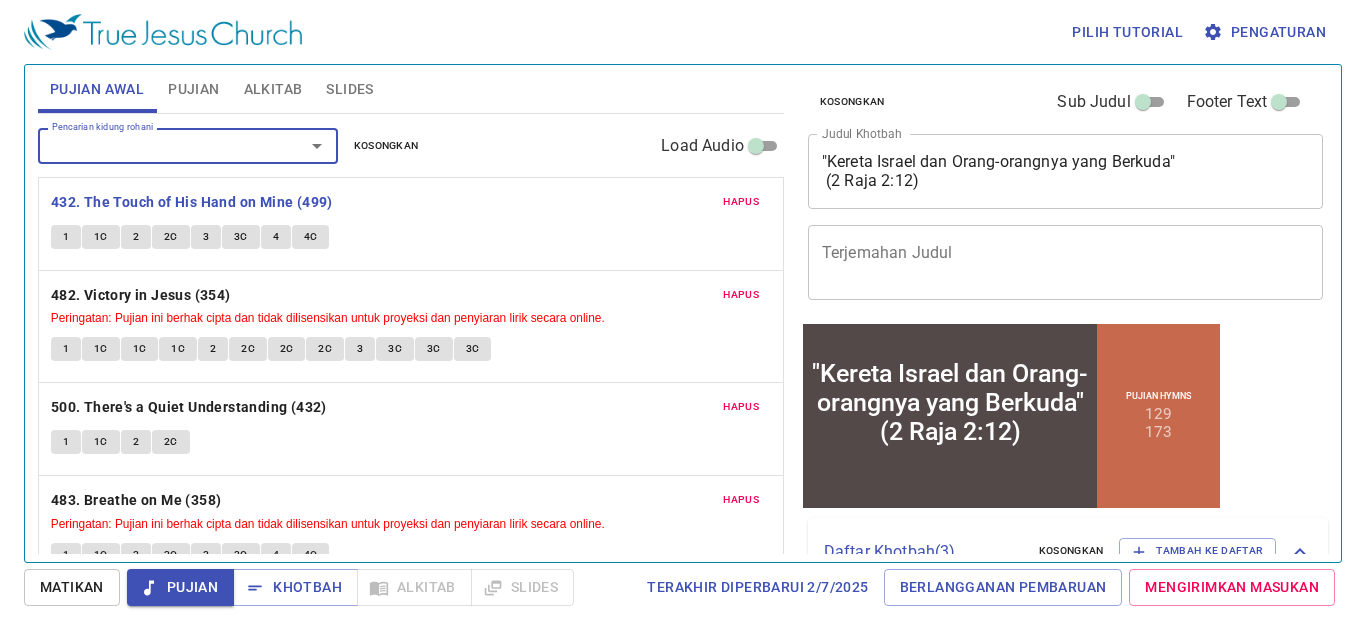 scroll, scrollTop: 0, scrollLeft: 0, axis: both 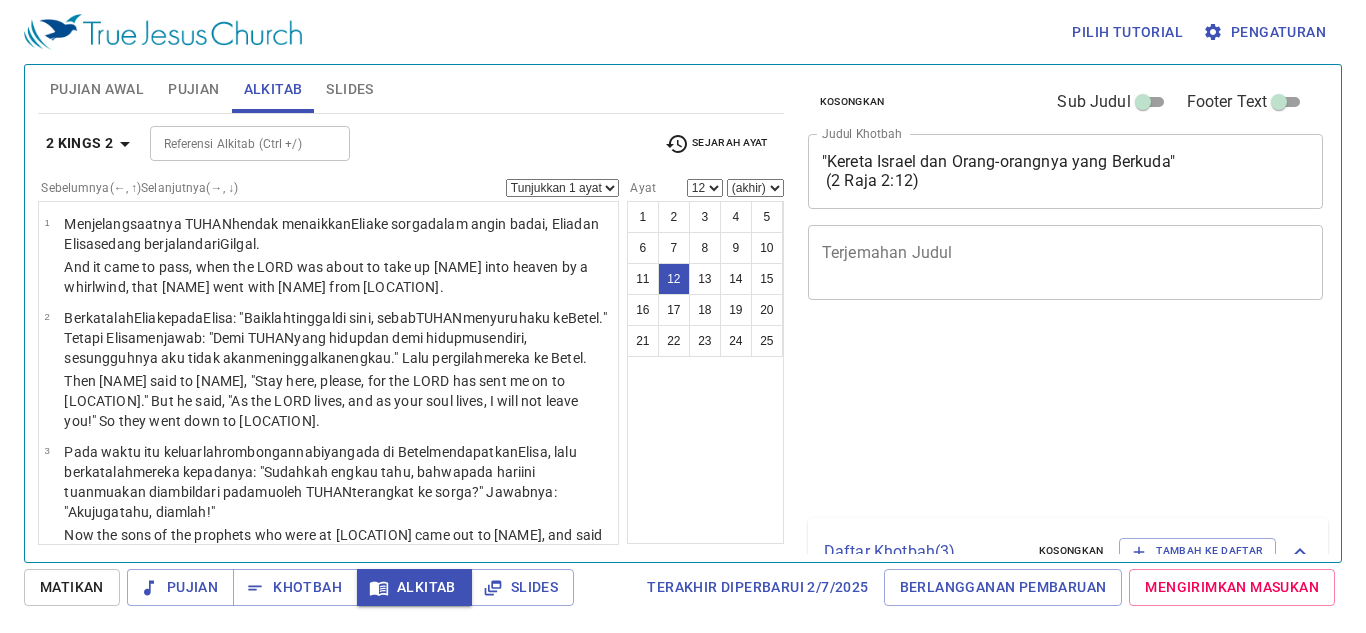 select on "12" 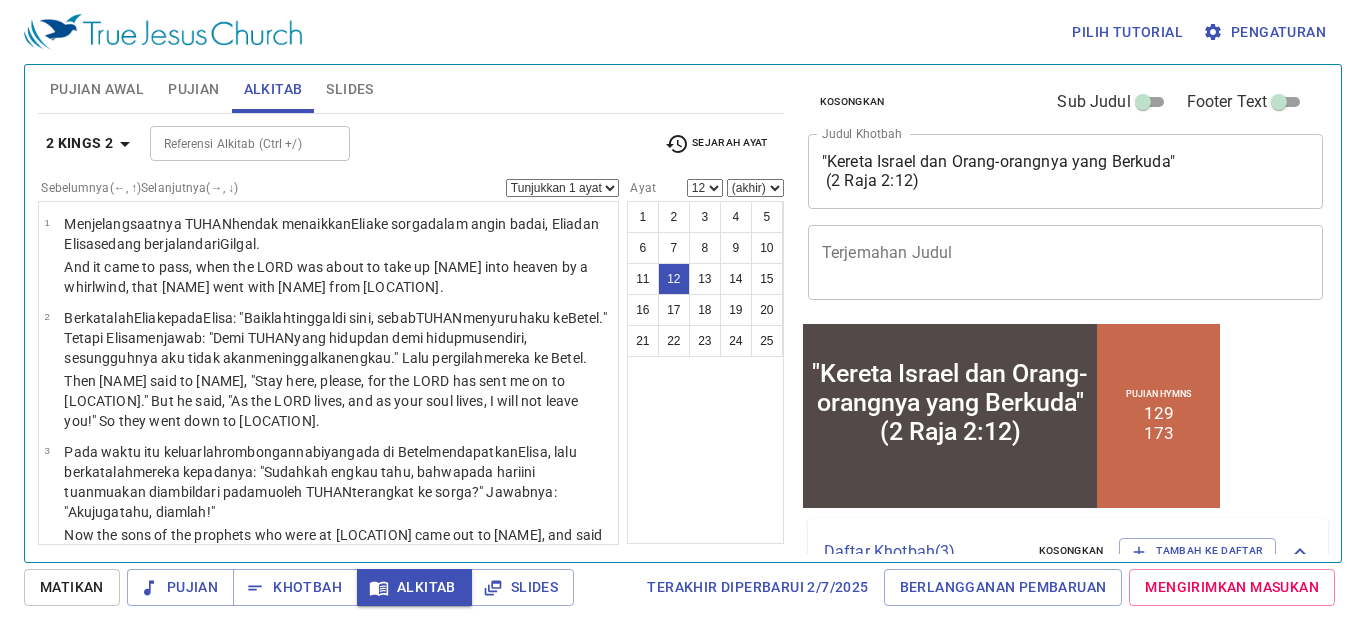 click on "Pilih tutorial Pengaturan Pujian Awal Pujian Alkitab Slides Pencarian kidung rohani Pencarian kidung rohani   Kosongkan Load Audio Hapus 500. There's a Quiet Understanding (432)   1 1C 2 2C Hapus 511. Only One Plan (483)   Peringatan: Pujian ini berhak cipta dan tidak dilisensikan untuk proyeksi dan penyiaran lirik secara online. 1 1C 1C 2 2C 2C 3 3C 3C Pencarian kidung rohani Pencarian kidung rohani   Kosongkan Load Audio Hapus 129. The Blessed Sabbath Day   1 2 3 4 Hapus 173. The Banner of the Cross   1 1C 2 2C 3 3C 4 4C 2 Raja-raja 2 Referensi Alkitab (Ctrl +/) Referensi Alkitab (Ctrl +/)   Sejarah Ayat   Sebelumnya  (←, ↑)     Selanjutnya  (→, ↓) Tunjukkan 1 ayat Tunjukkan 2 ayat Tunjukkan 3 ayat Tunjukkan 4 ayat Tunjukkan 5 ayat 1 Menjelang  saatnya TUHAN  hendak menaikkan  Elia  ke sorga  dalam angin badai , Elia  dan Elisa  sedang berjalan  dari  Gilgal .    2 Berkatalah  Elia  kepada  Elisa : "Baiklah  tinggal  di sini , sebab  TUHAN  menyuruh  aku ke  Betel ." Tetapi Elisa  menjawab" at bounding box center [683, 316] 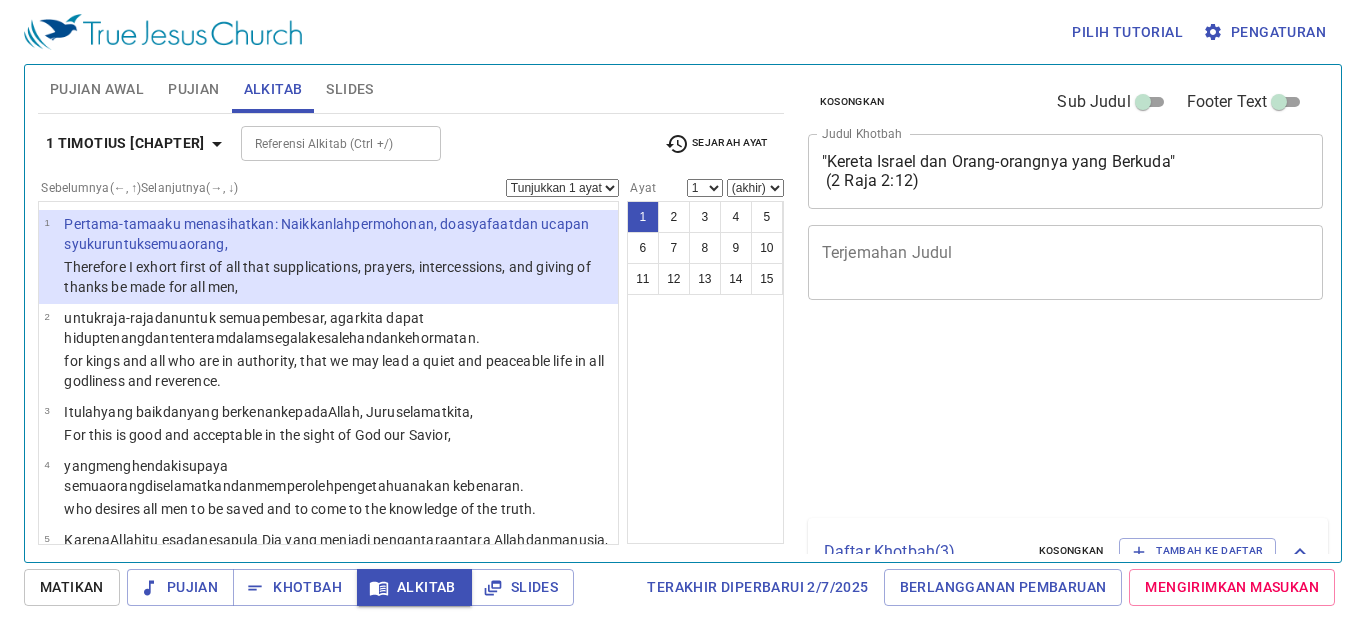 scroll, scrollTop: 0, scrollLeft: 0, axis: both 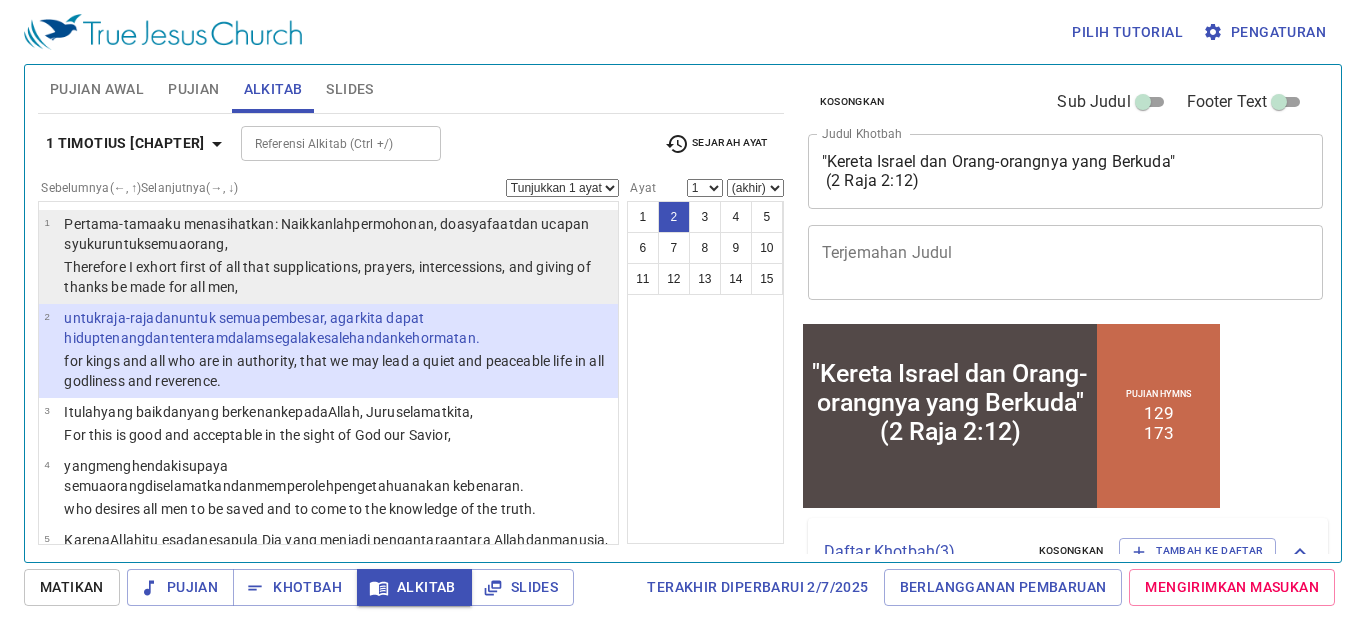 select on "2" 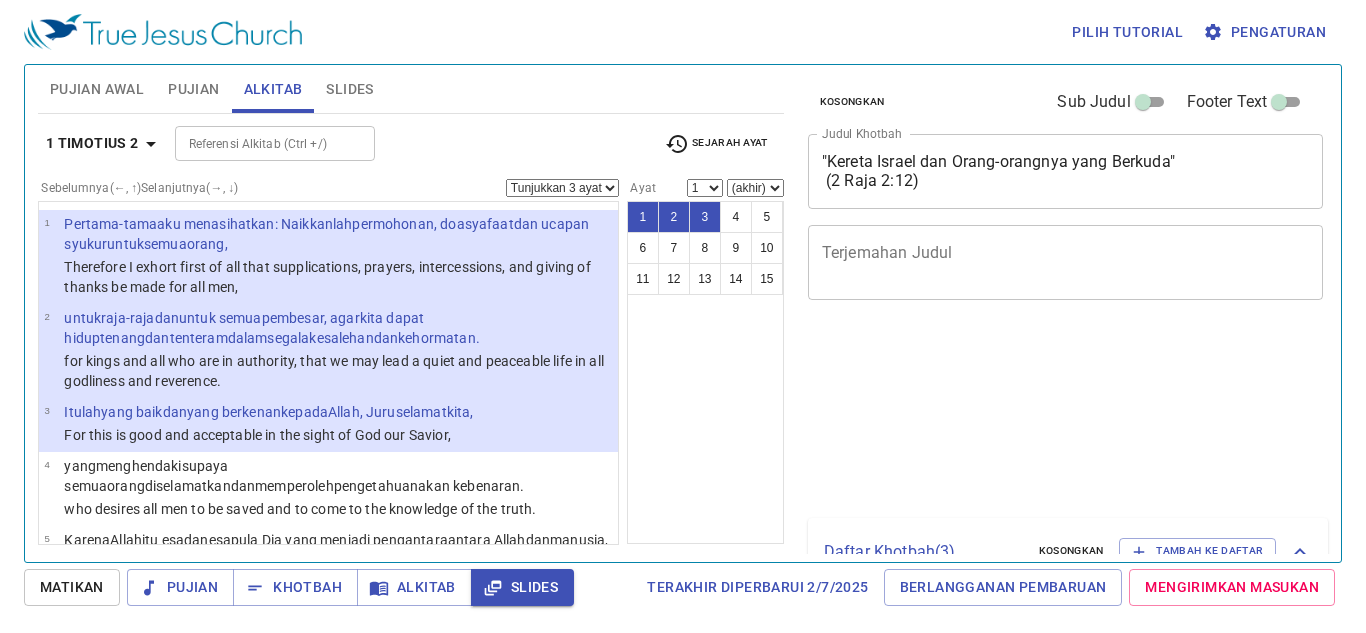 select on "3" 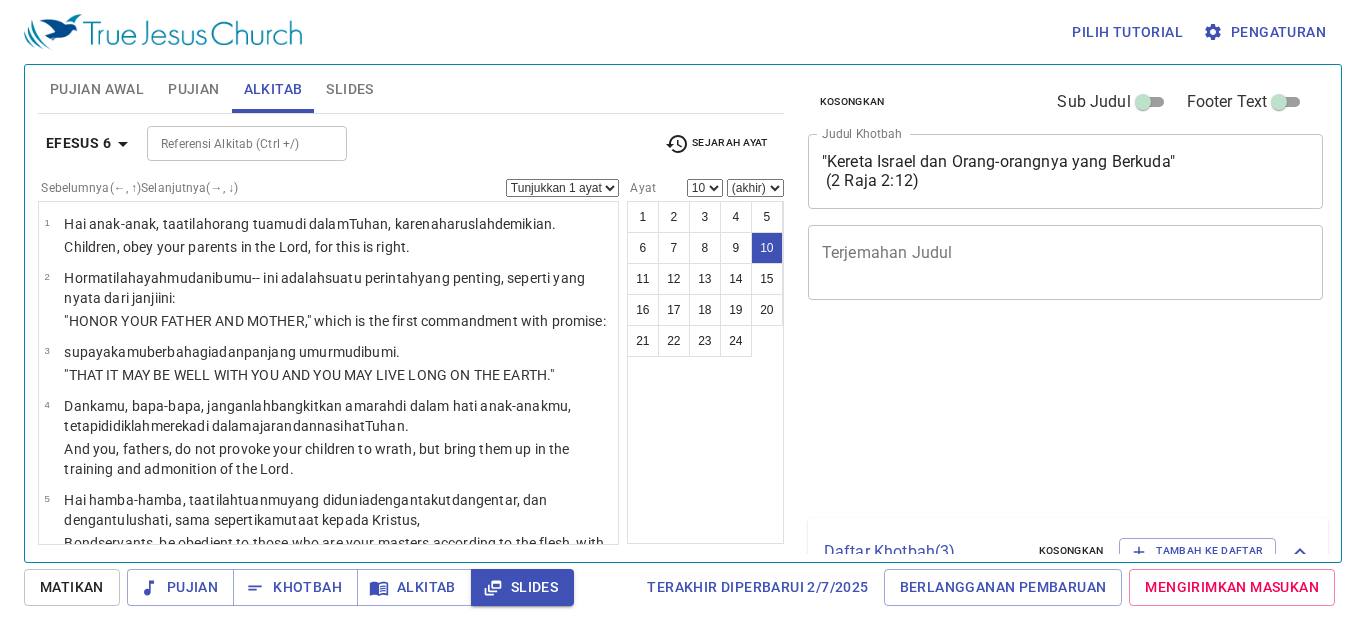 select on "10" 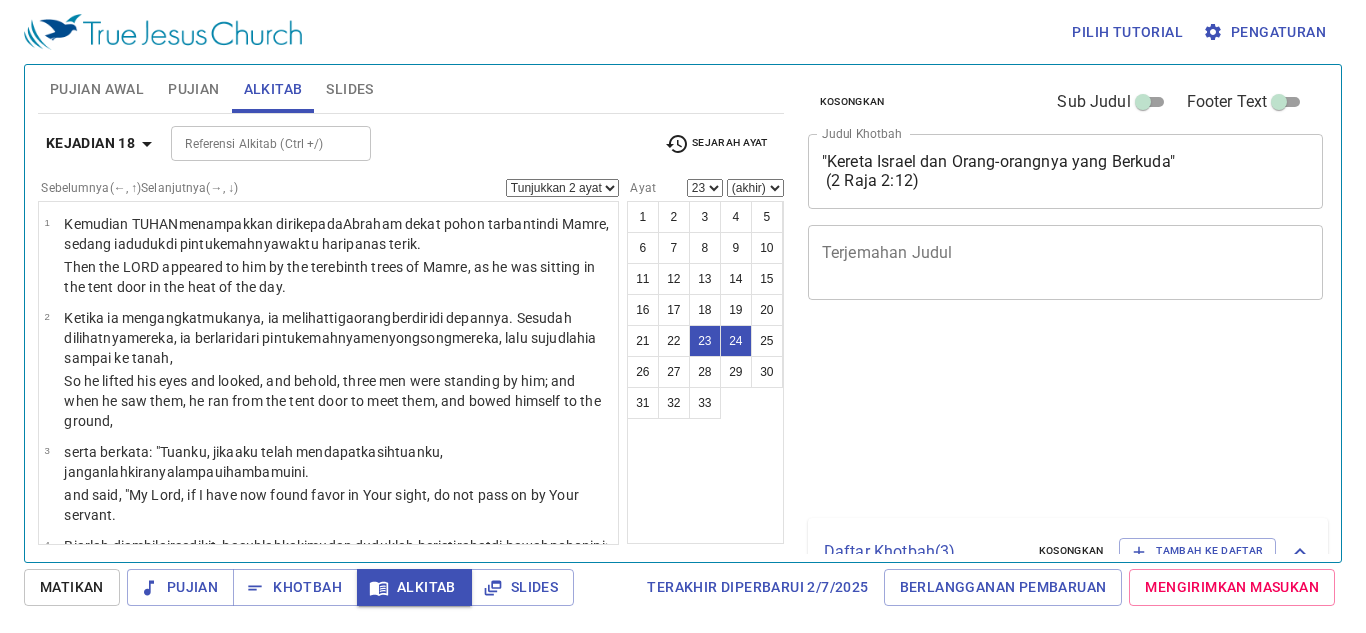 select on "2" 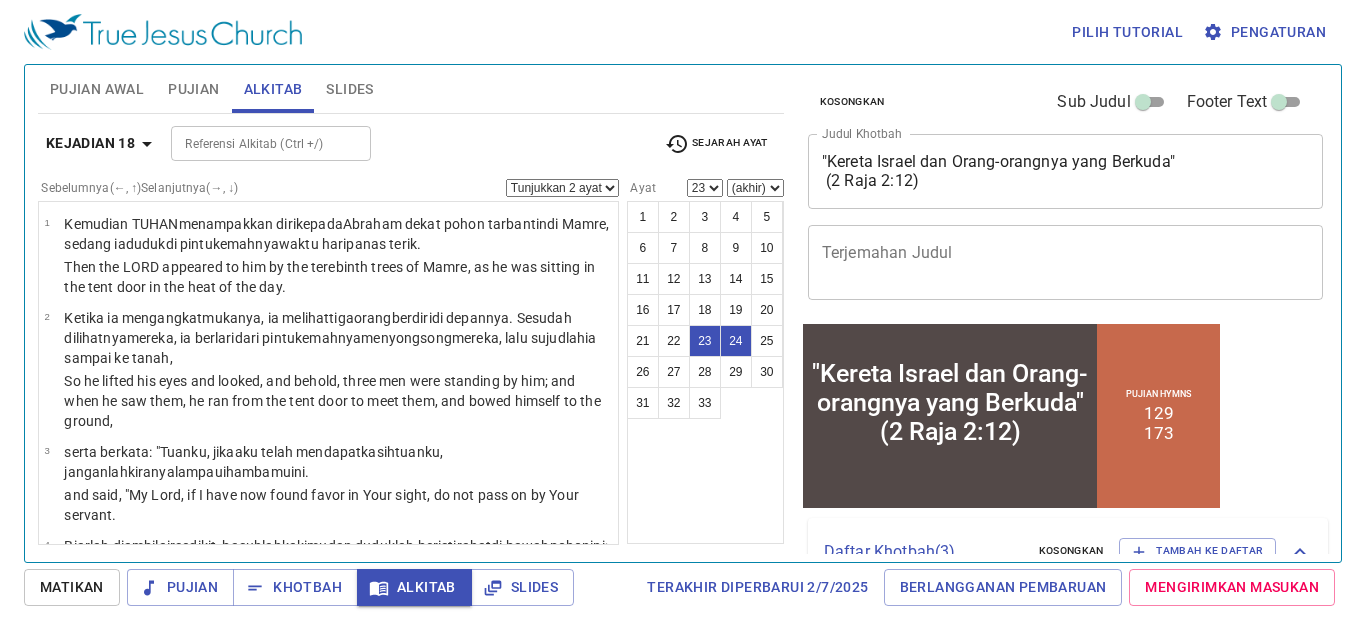 scroll, scrollTop: 1, scrollLeft: 0, axis: vertical 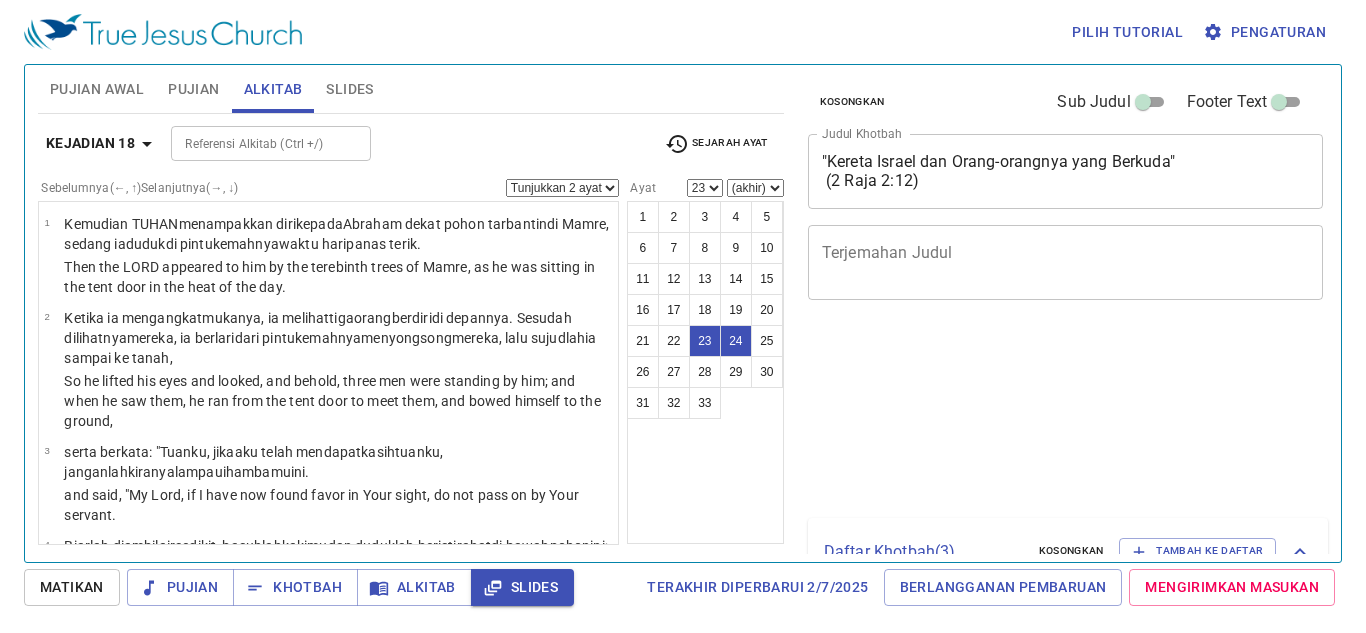 select on "2" 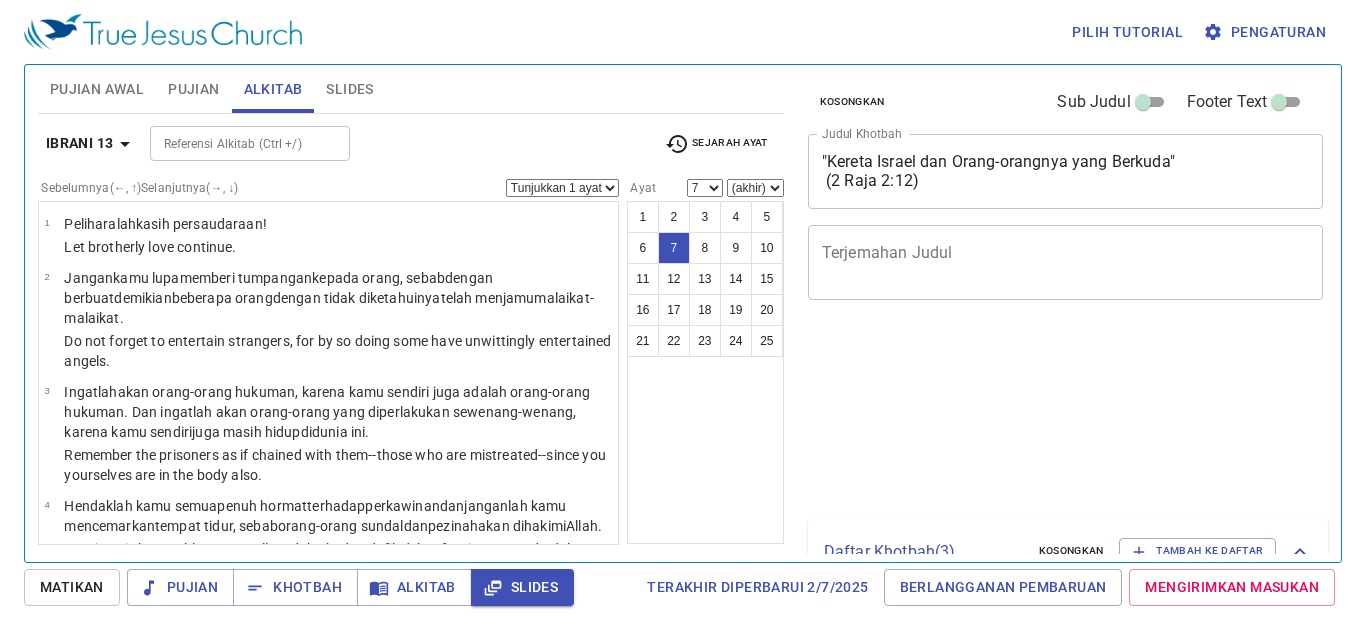 select on "7" 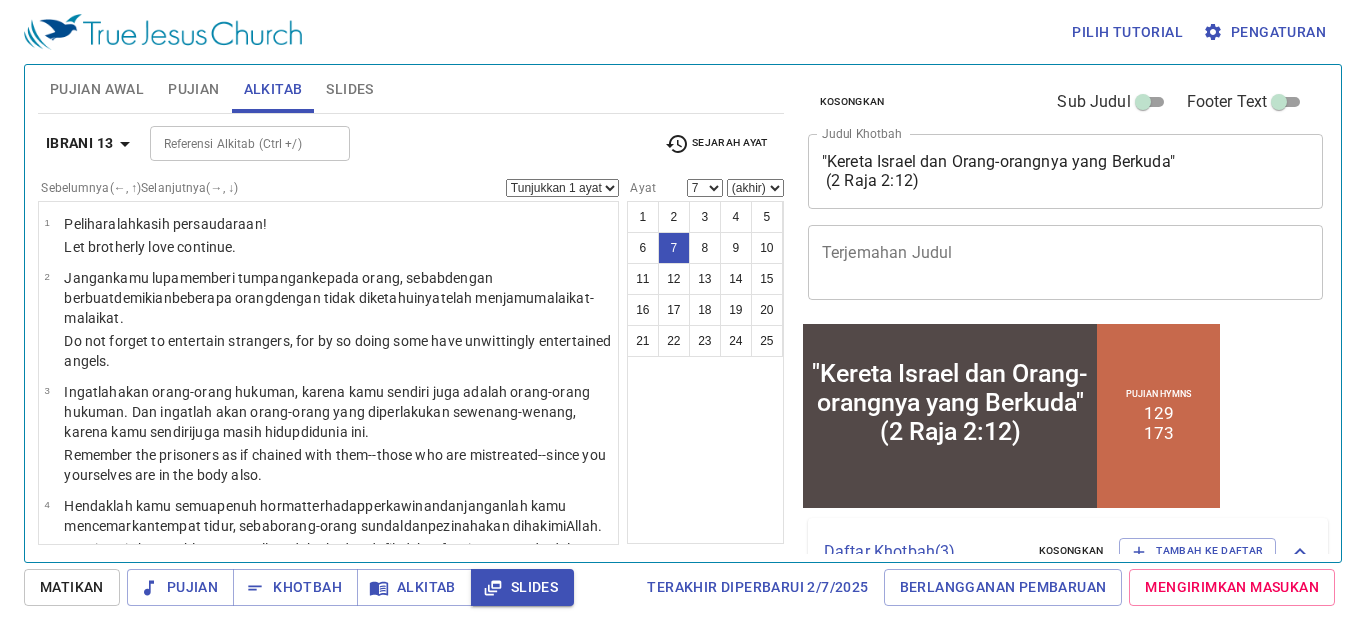 click at bounding box center [328, 144] 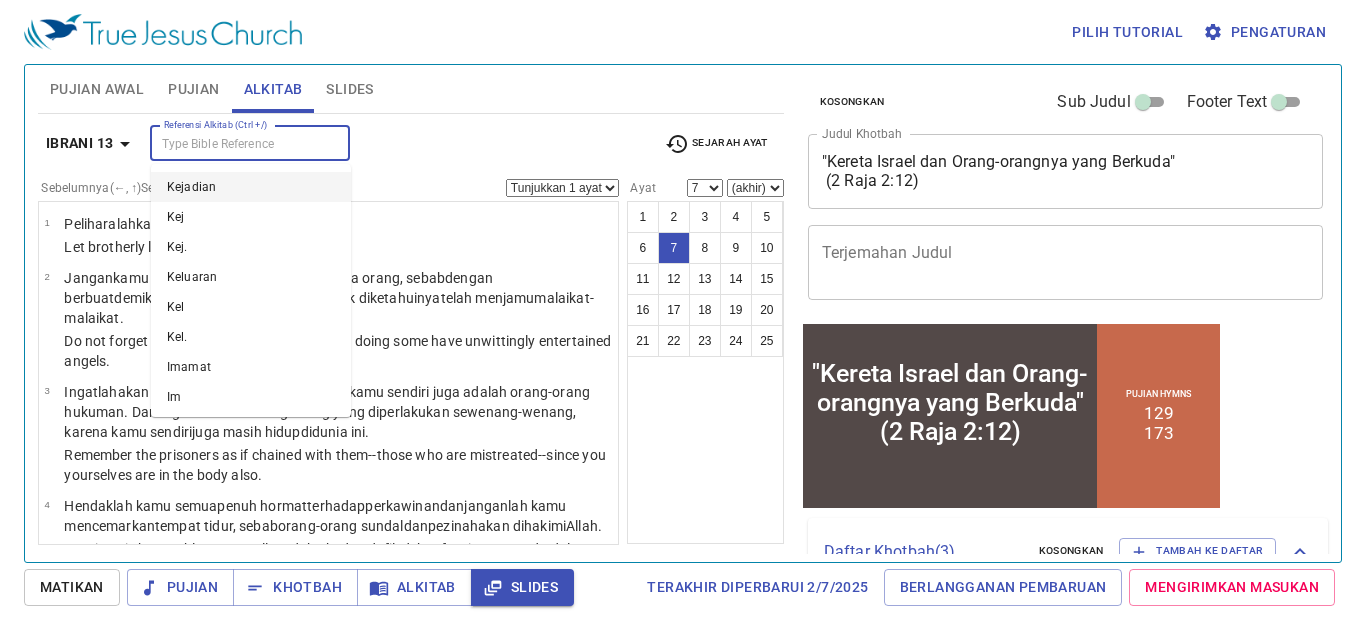 click on "Referensi Alkitab (Ctrl +/)" at bounding box center [233, 143] 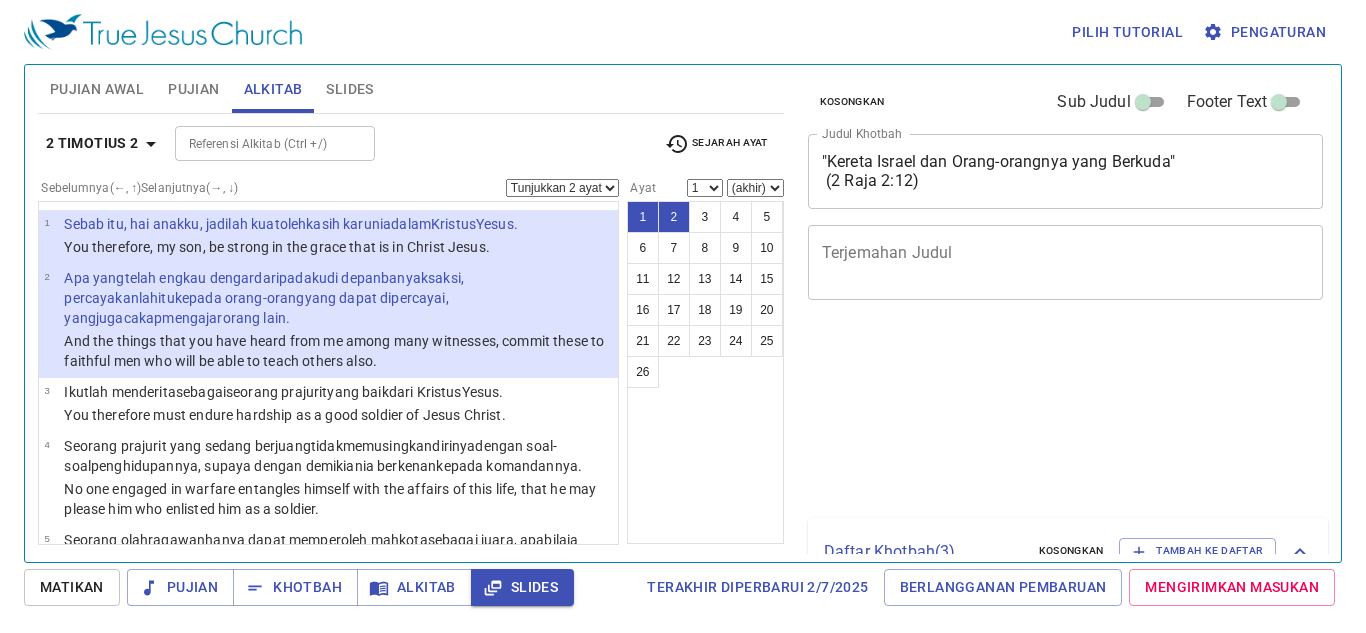 select on "2" 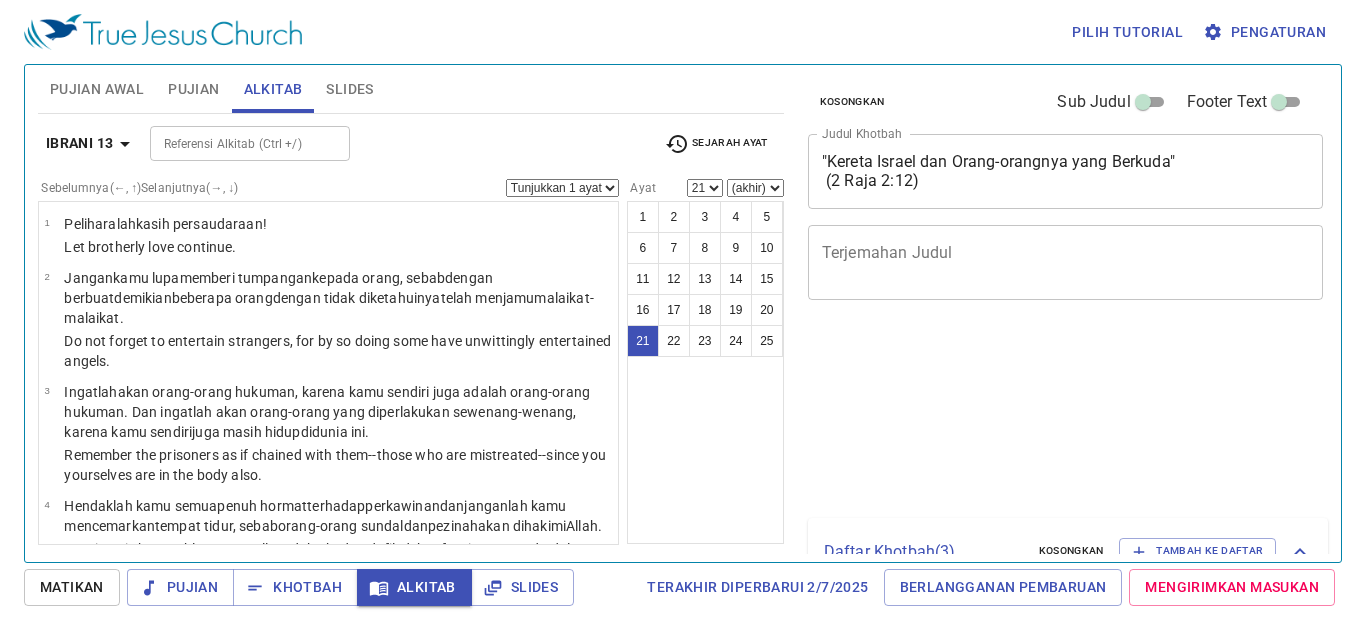 select on "21" 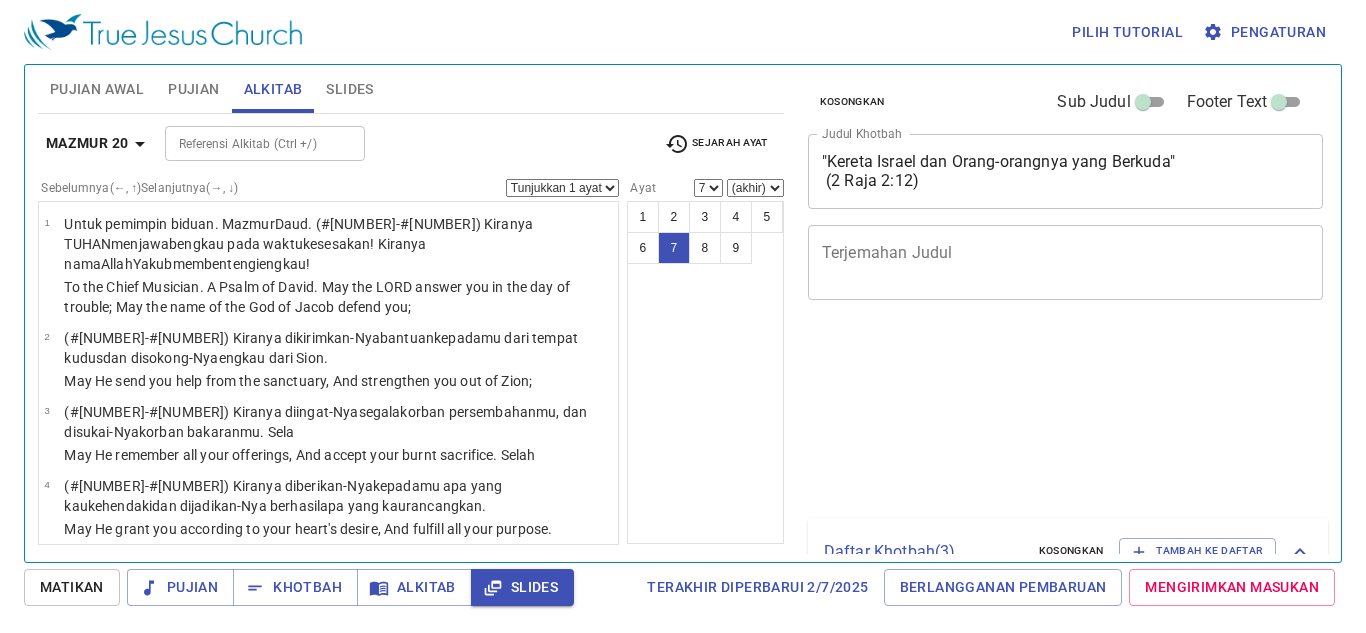 select on "7" 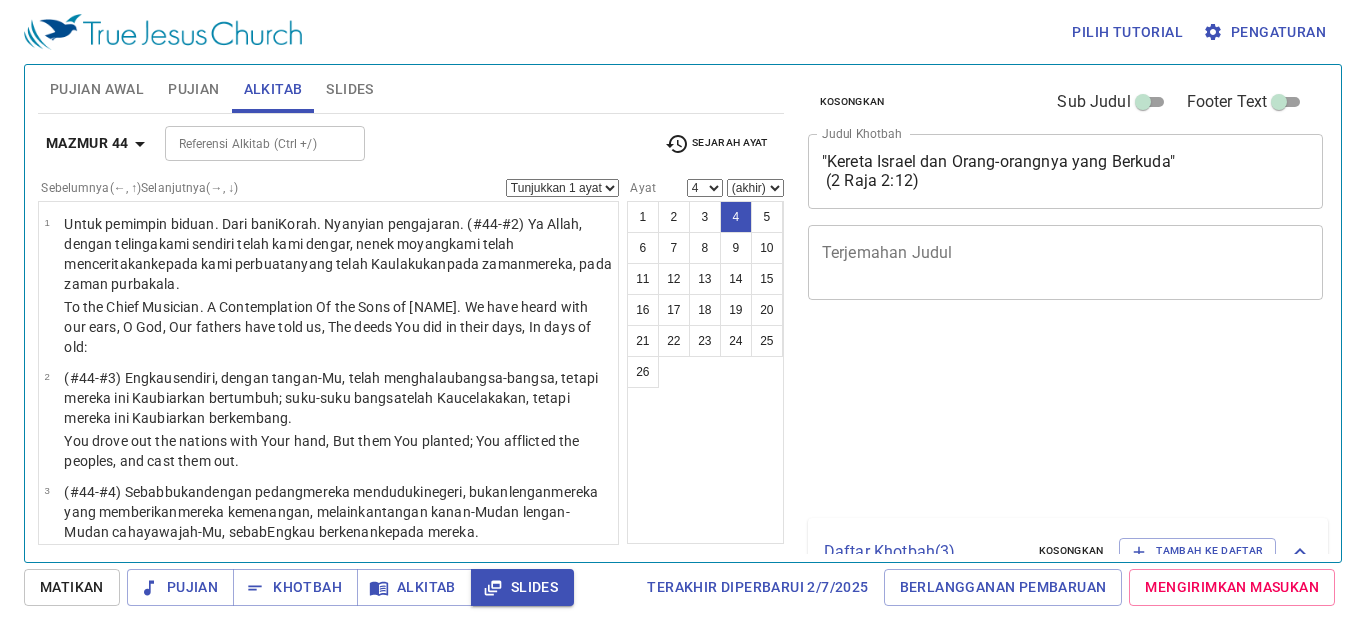 select on "4" 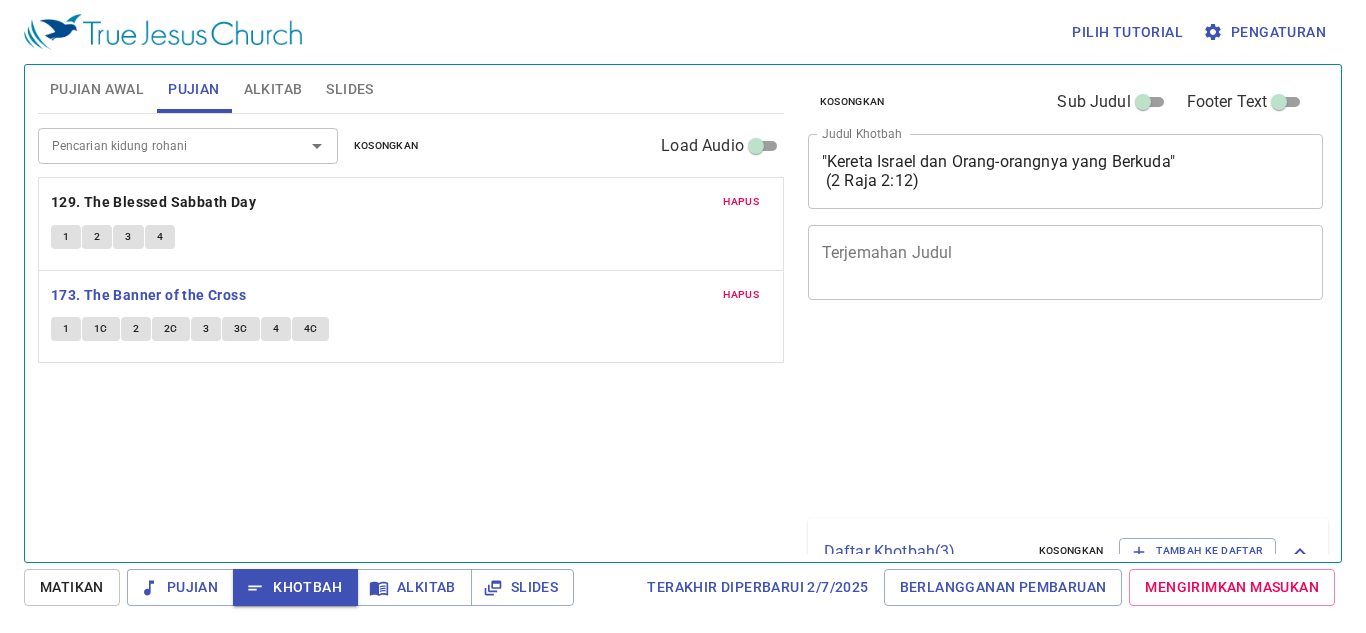 scroll, scrollTop: 0, scrollLeft: 0, axis: both 